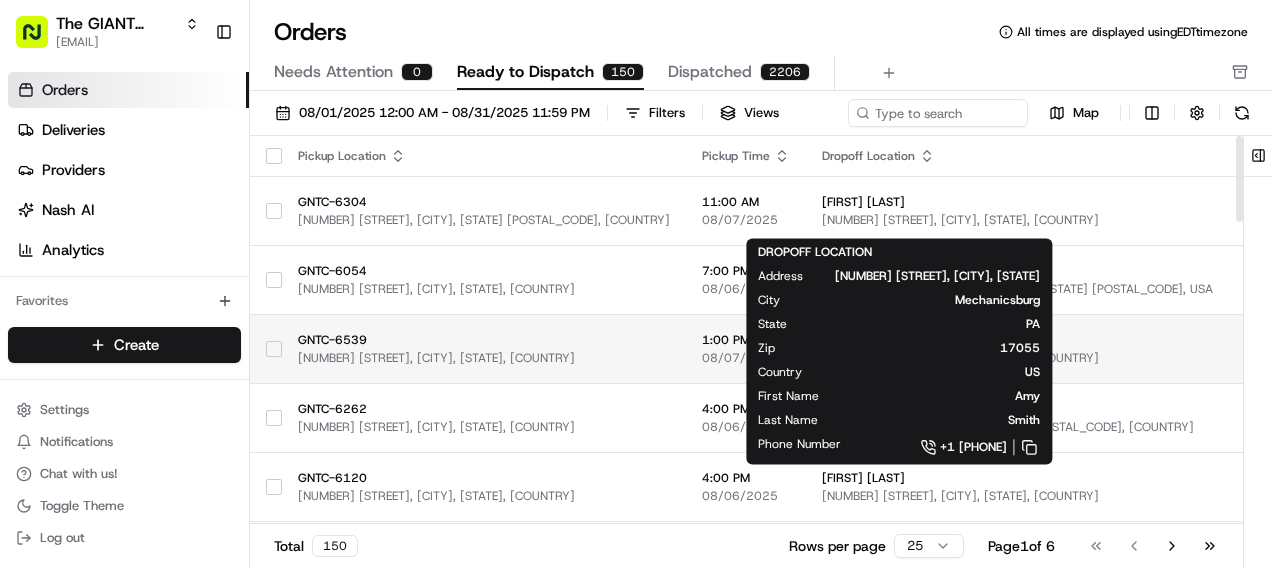 scroll, scrollTop: 0, scrollLeft: 0, axis: both 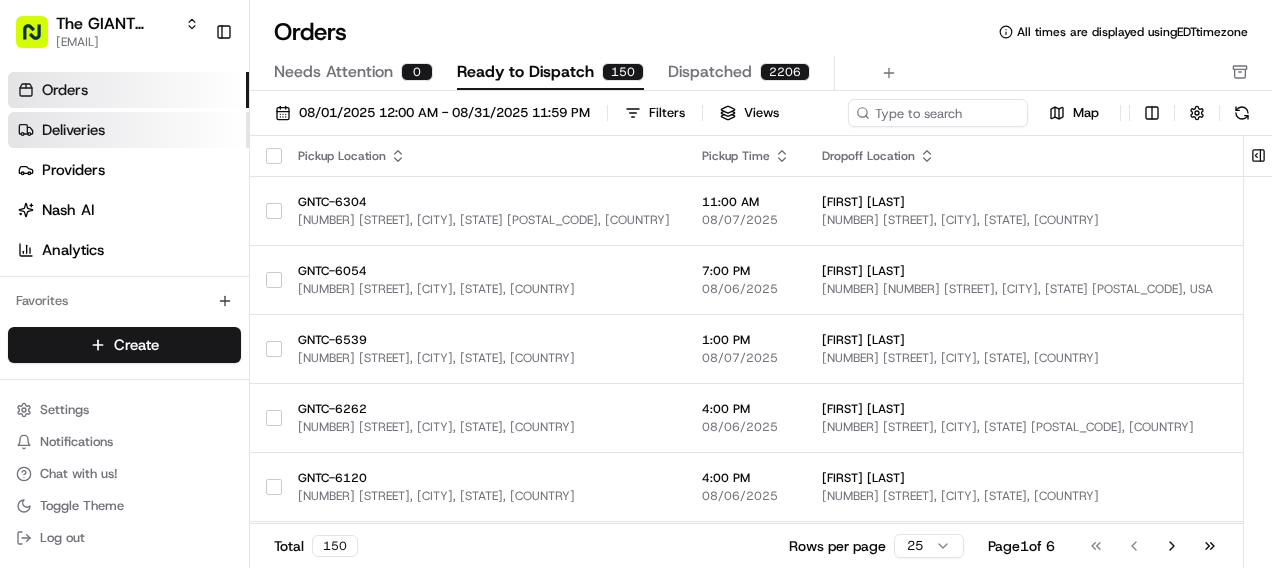 click on "Deliveries" at bounding box center [73, 130] 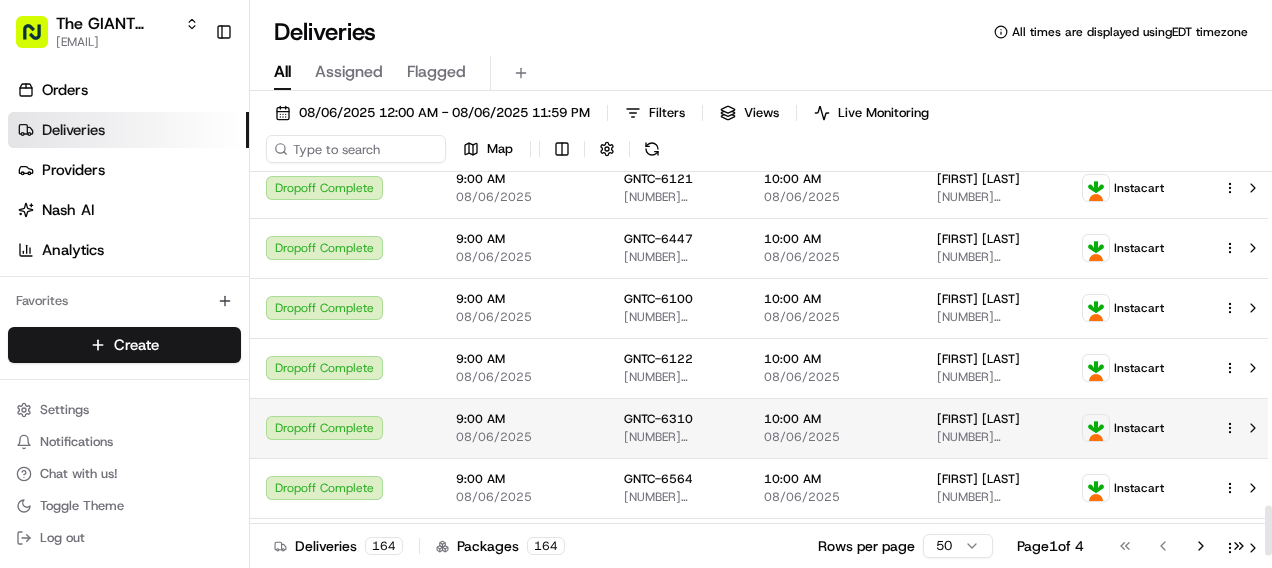 scroll, scrollTop: 2652, scrollLeft: 0, axis: vertical 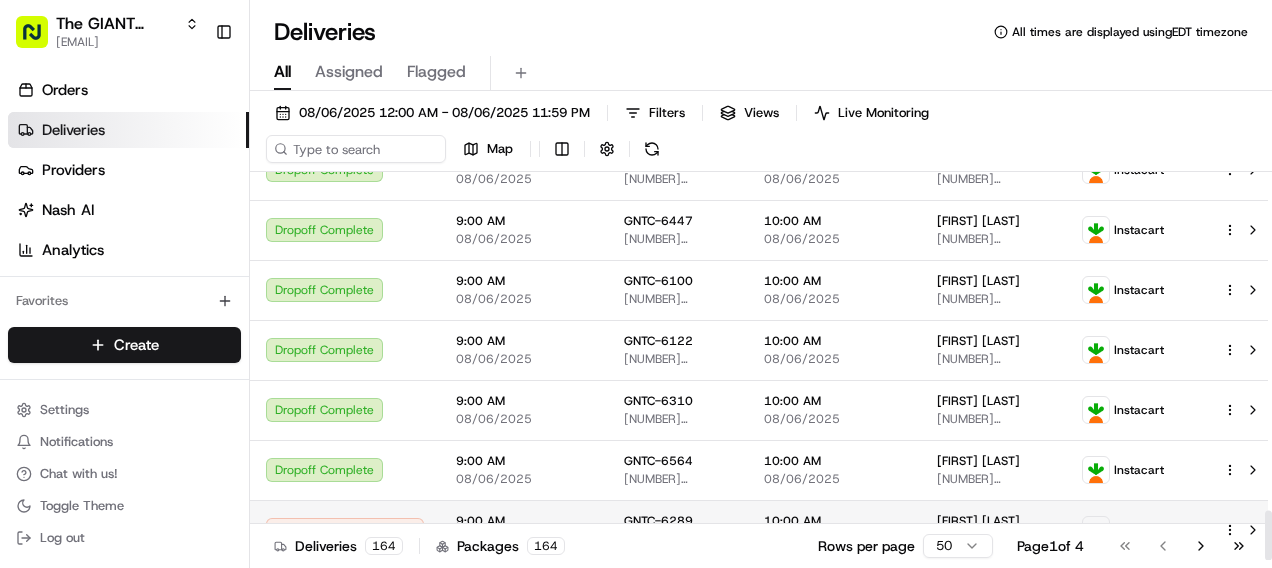 click at bounding box center (1244, 530) 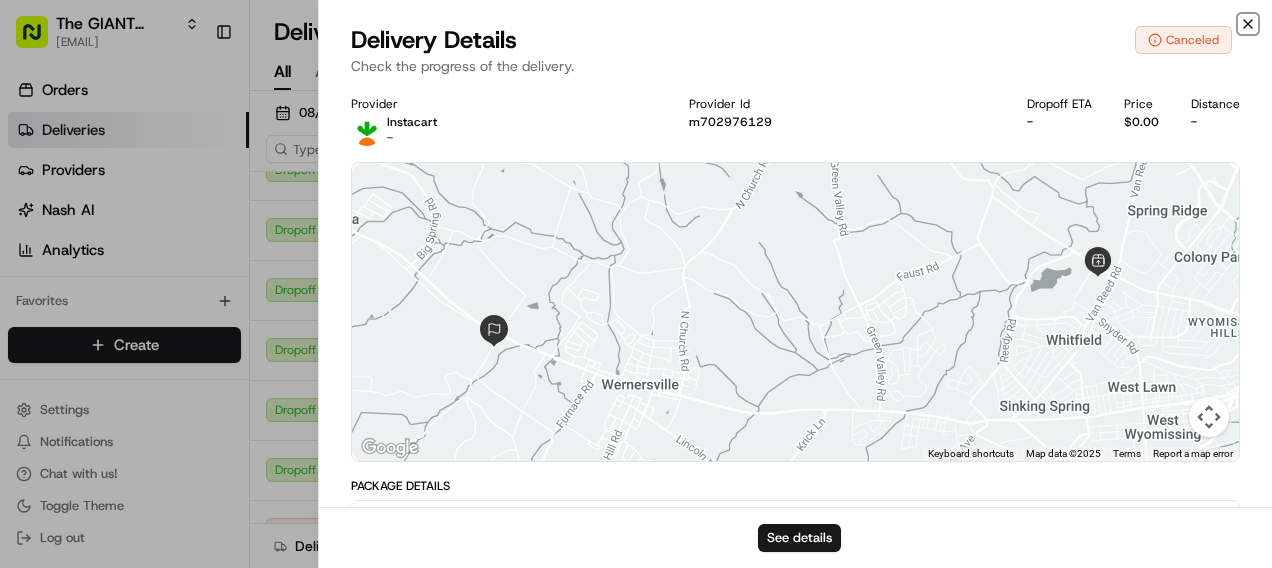 click 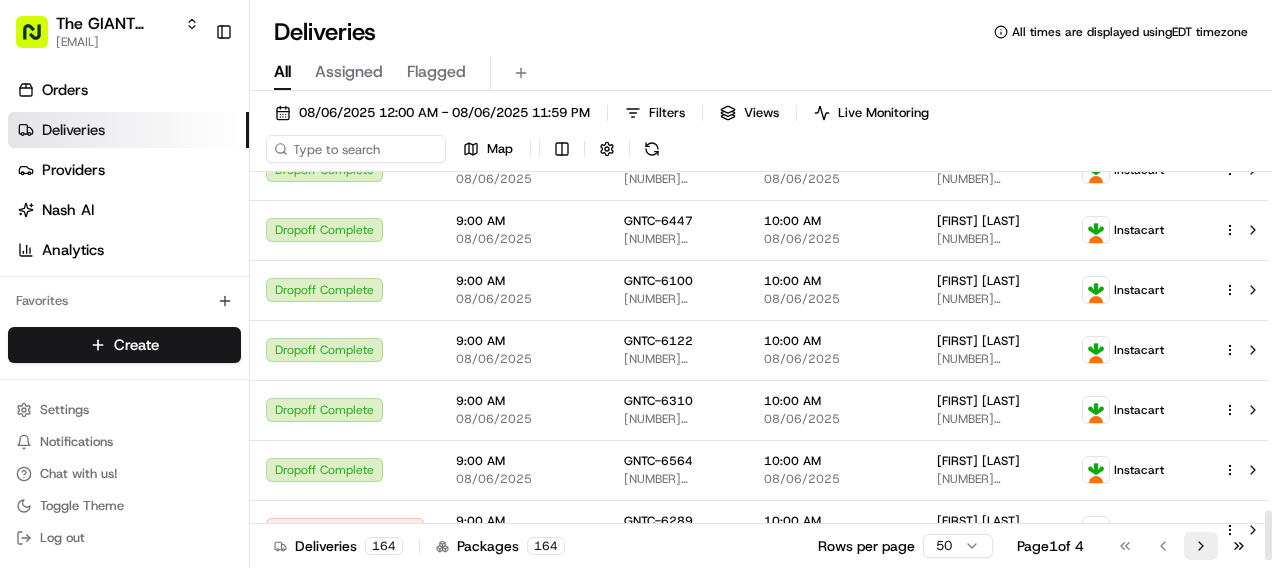 click on "Go to next page" at bounding box center (1201, 546) 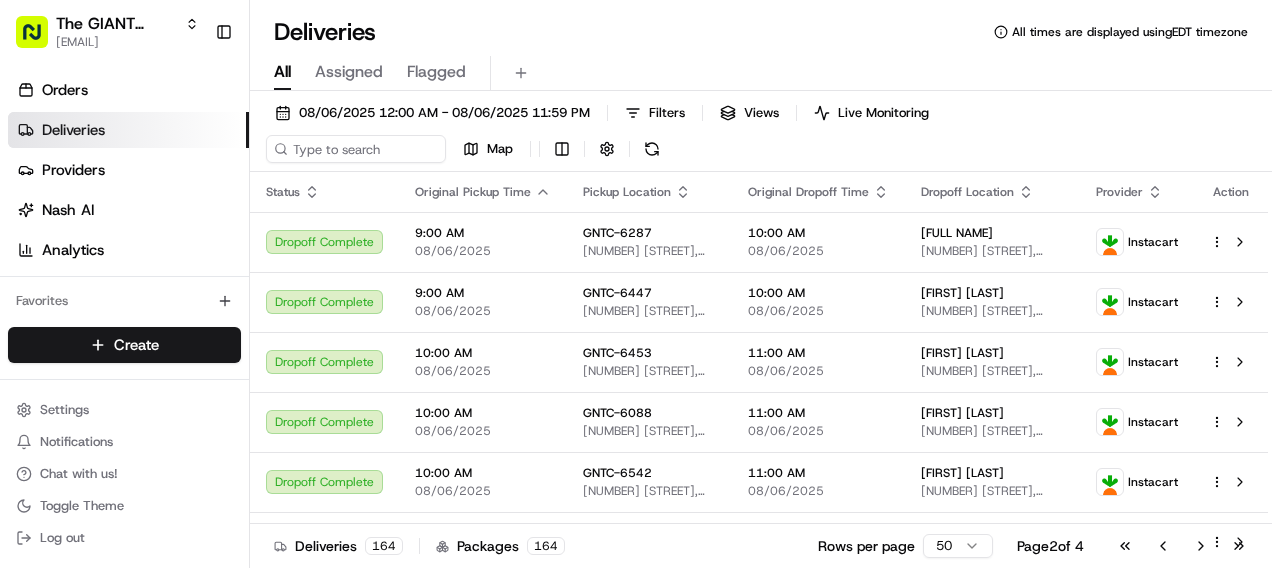click on "Go to next page" at bounding box center [1201, 546] 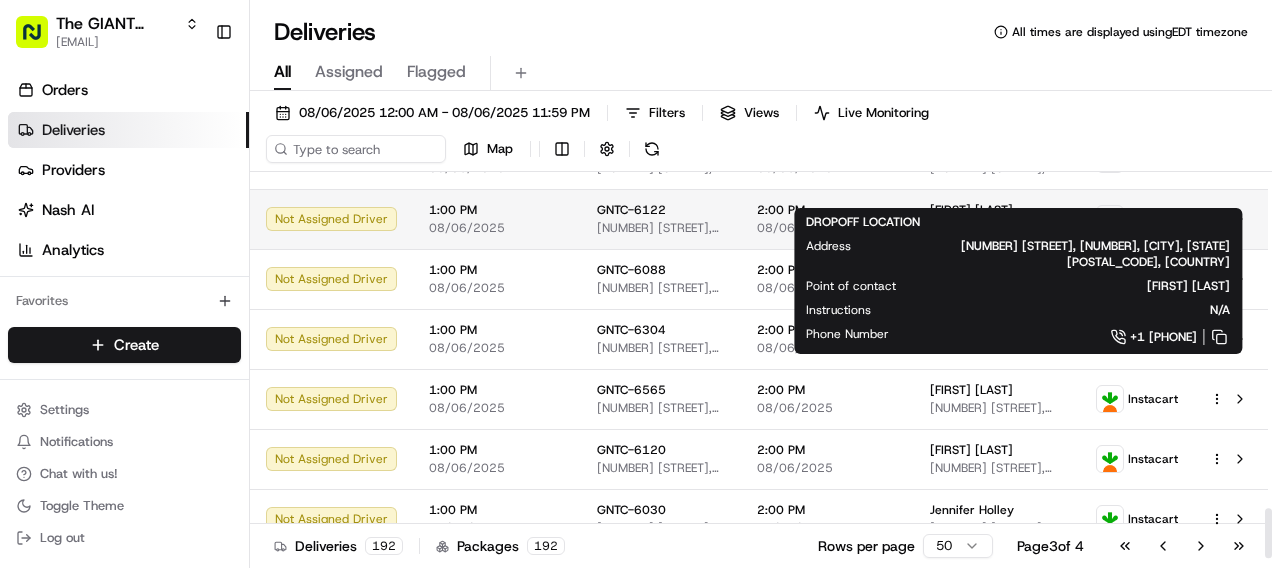 scroll, scrollTop: 2652, scrollLeft: 0, axis: vertical 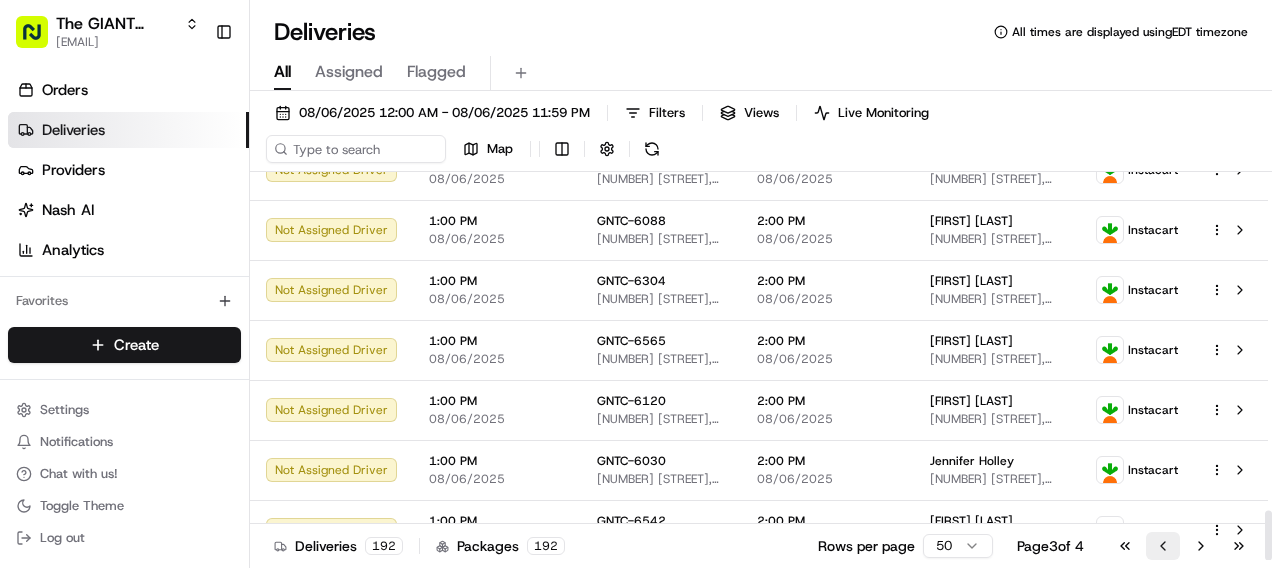 click on "Go to previous page" at bounding box center (1163, 546) 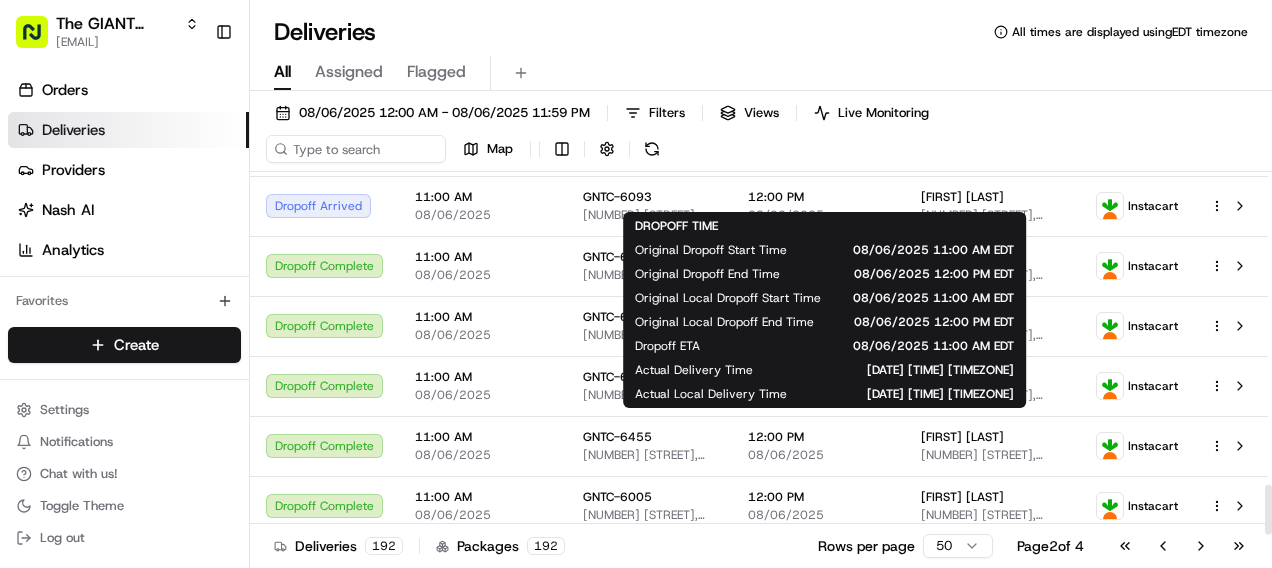 scroll, scrollTop: 2352, scrollLeft: 0, axis: vertical 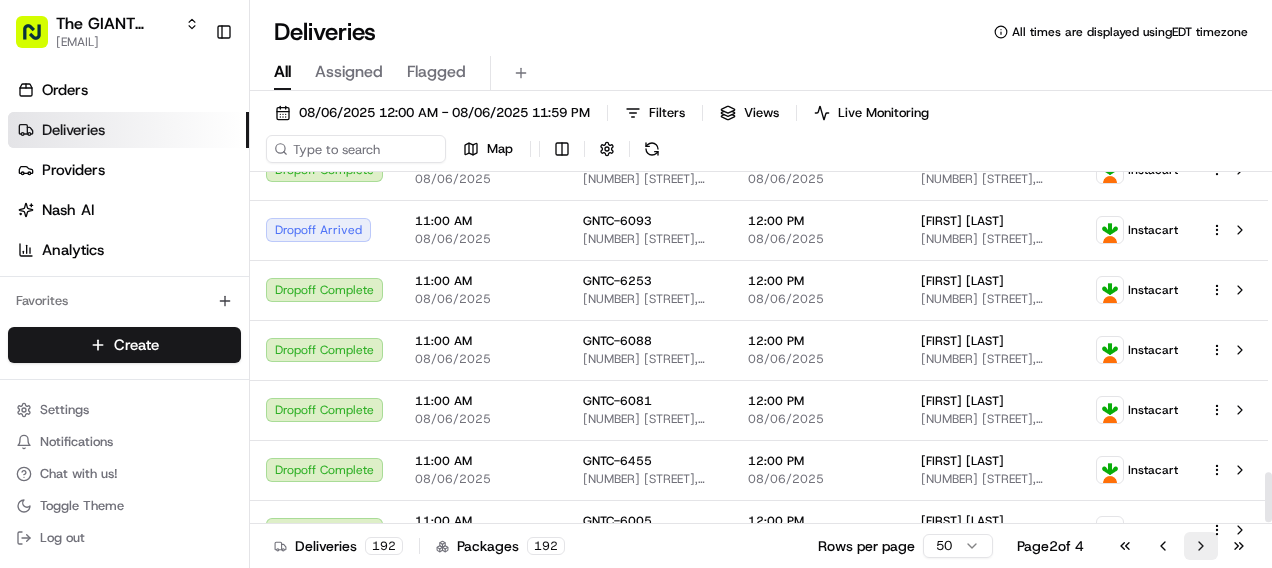 click on "Go to next page" at bounding box center (1201, 546) 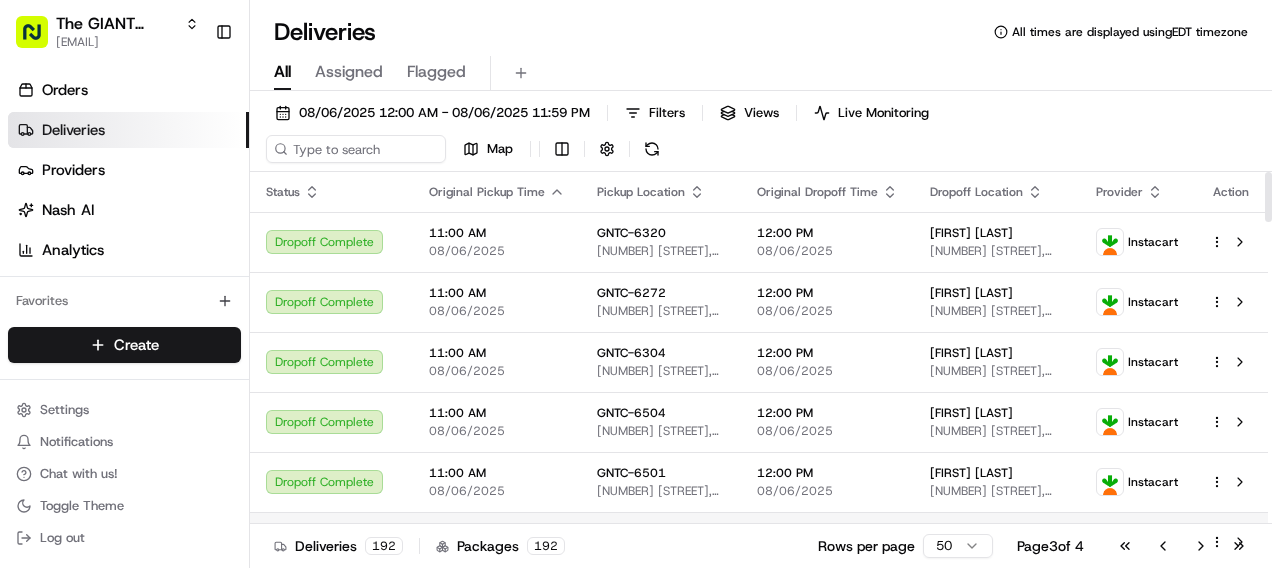 click at bounding box center (1231, 542) 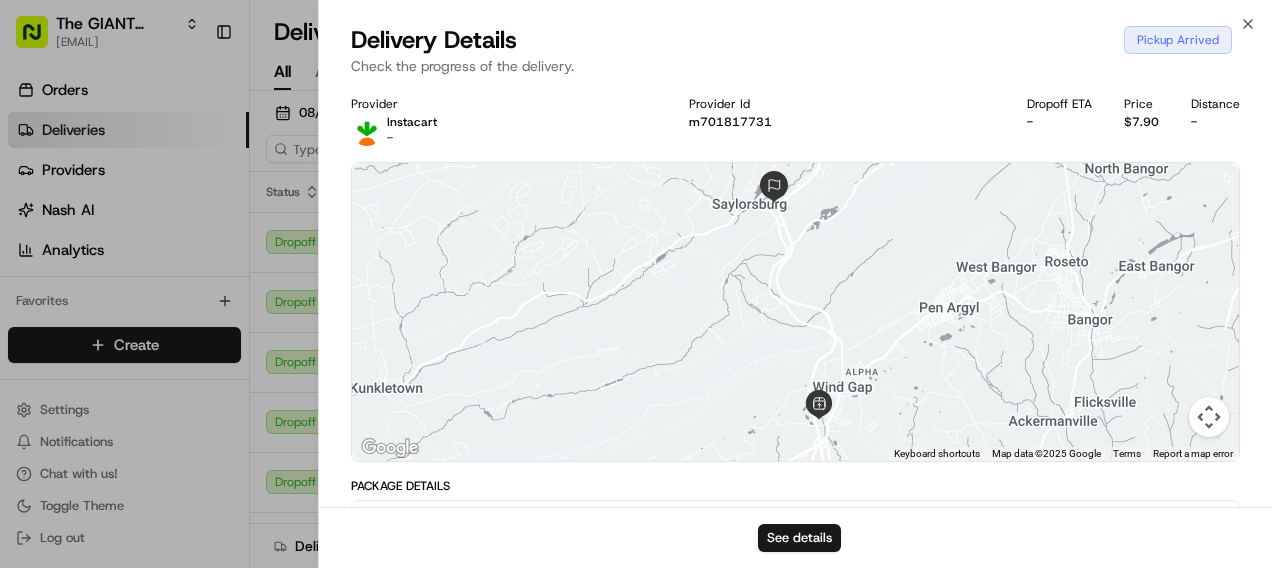 click on "Delivery Details Pickup Arrived Check the progress of the delivery." at bounding box center (795, 54) 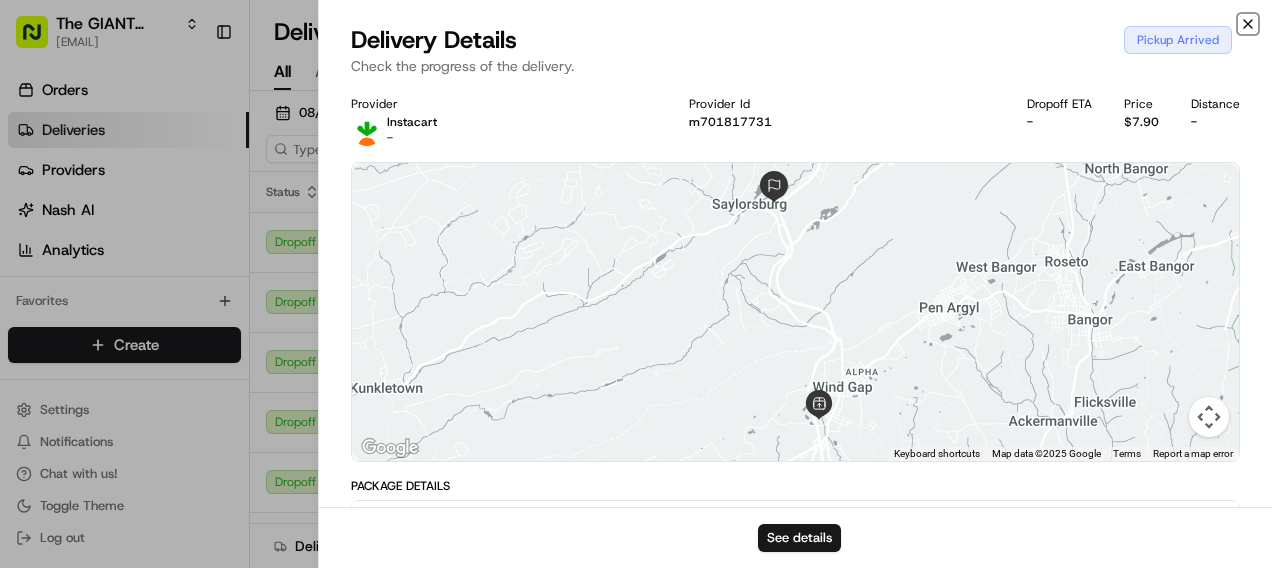 click 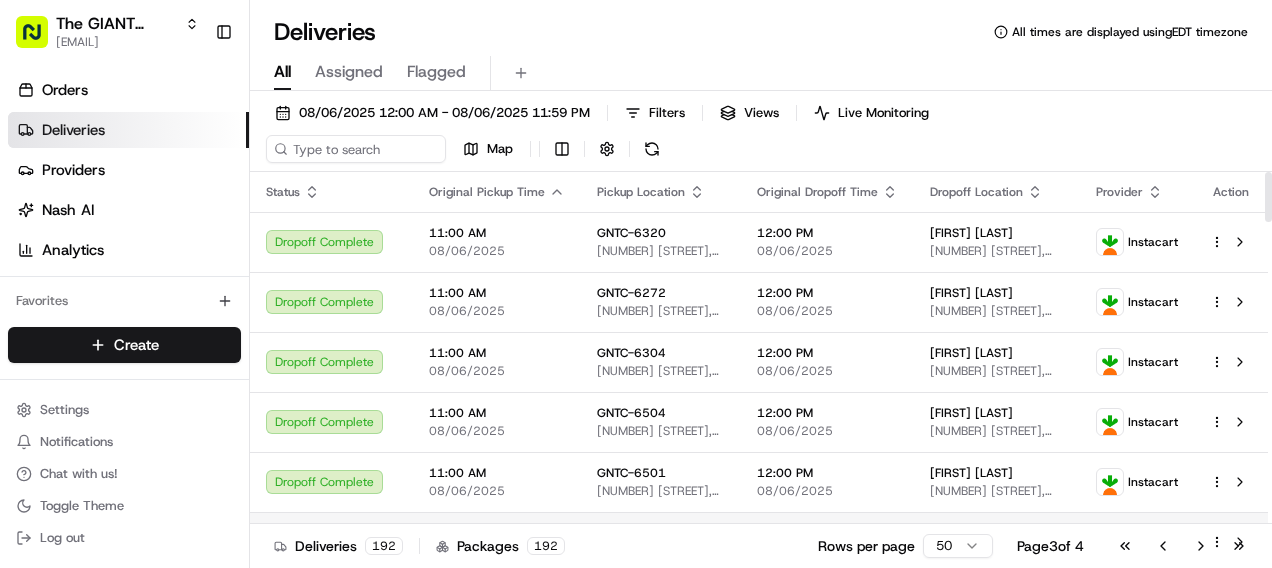 click at bounding box center (1231, 542) 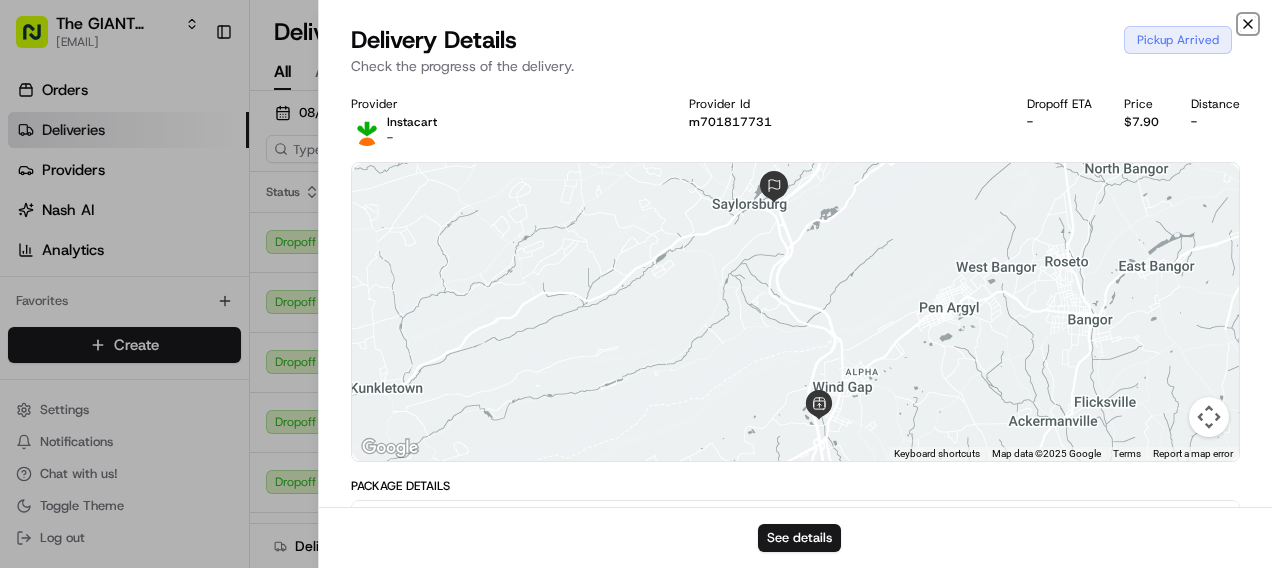 click 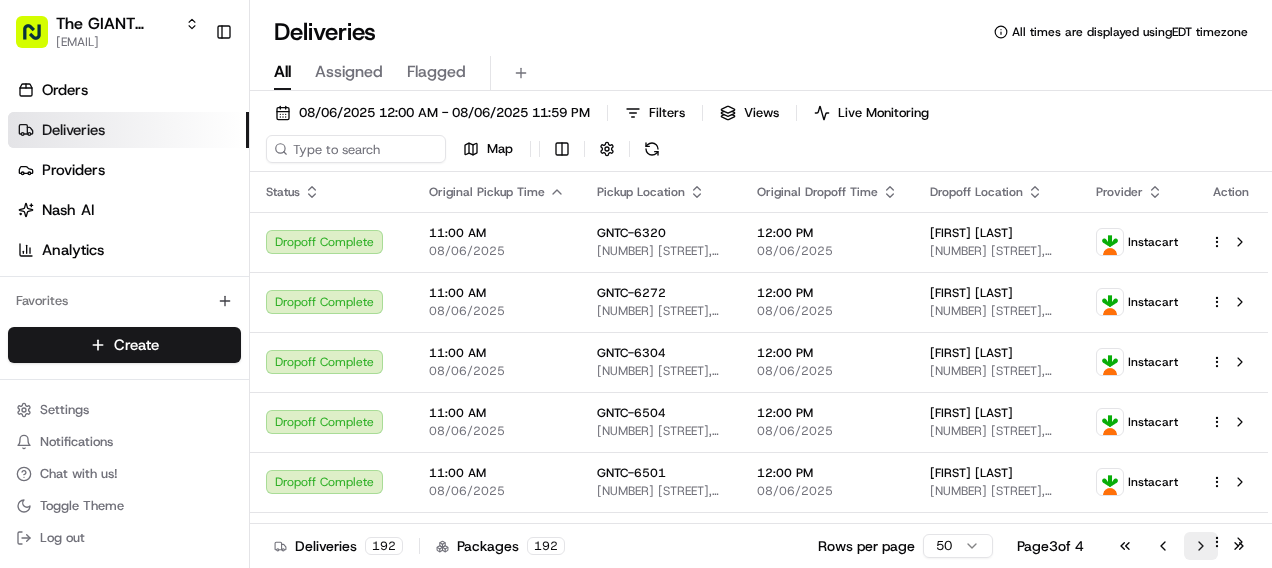 click on "Go to next page" at bounding box center (1201, 546) 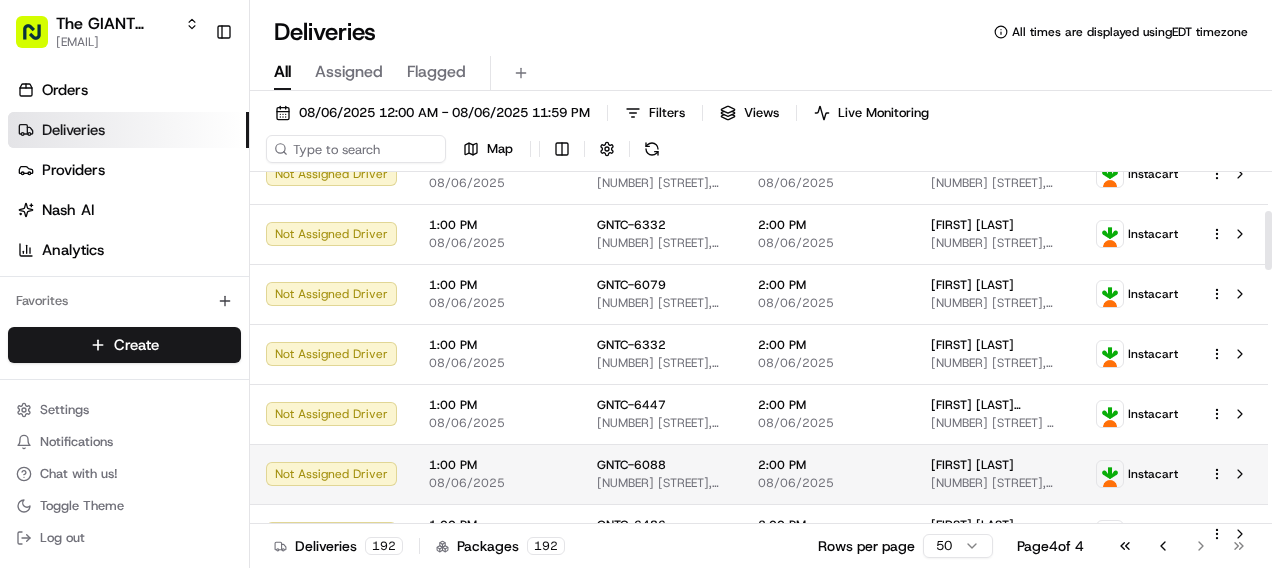 scroll, scrollTop: 0, scrollLeft: 0, axis: both 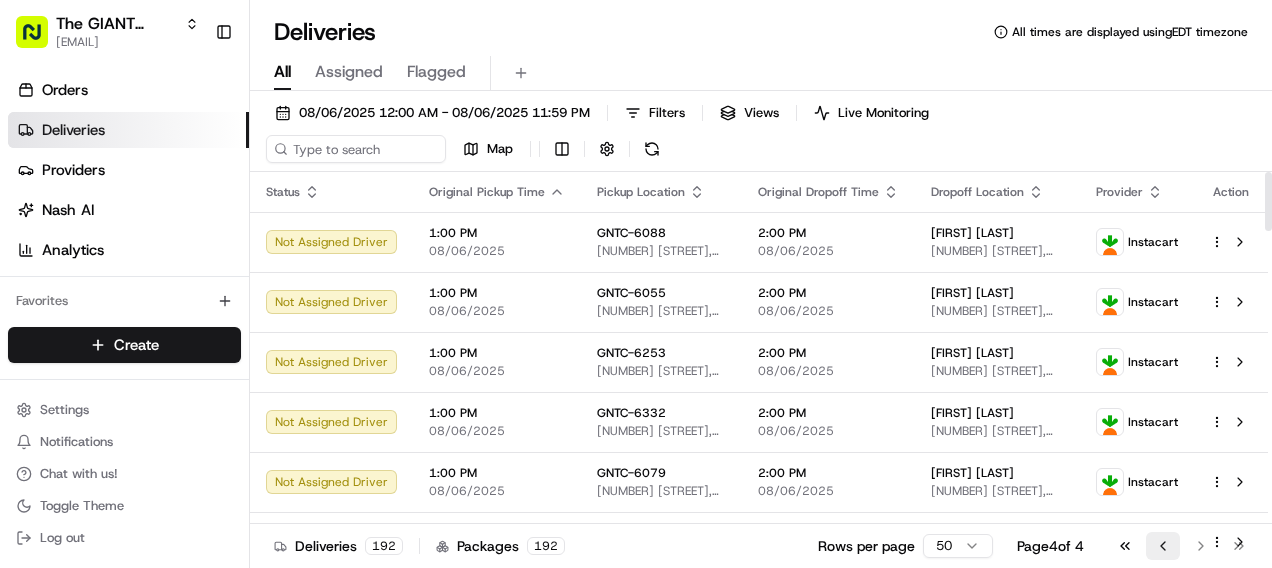 click on "Go to previous page" at bounding box center [1163, 546] 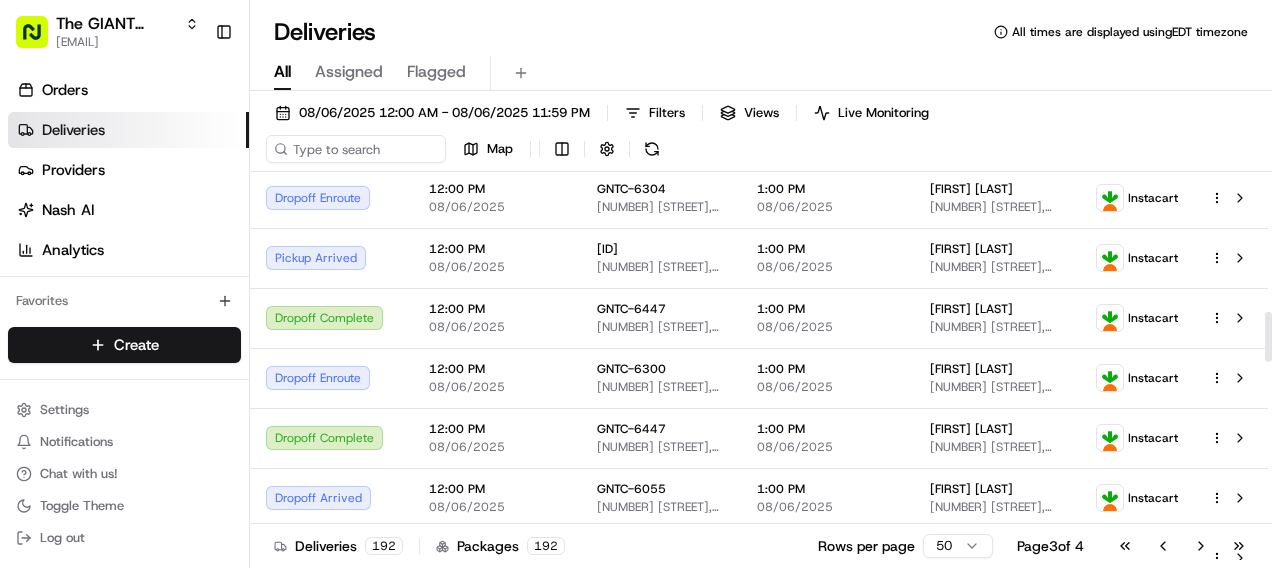 scroll, scrollTop: 1100, scrollLeft: 0, axis: vertical 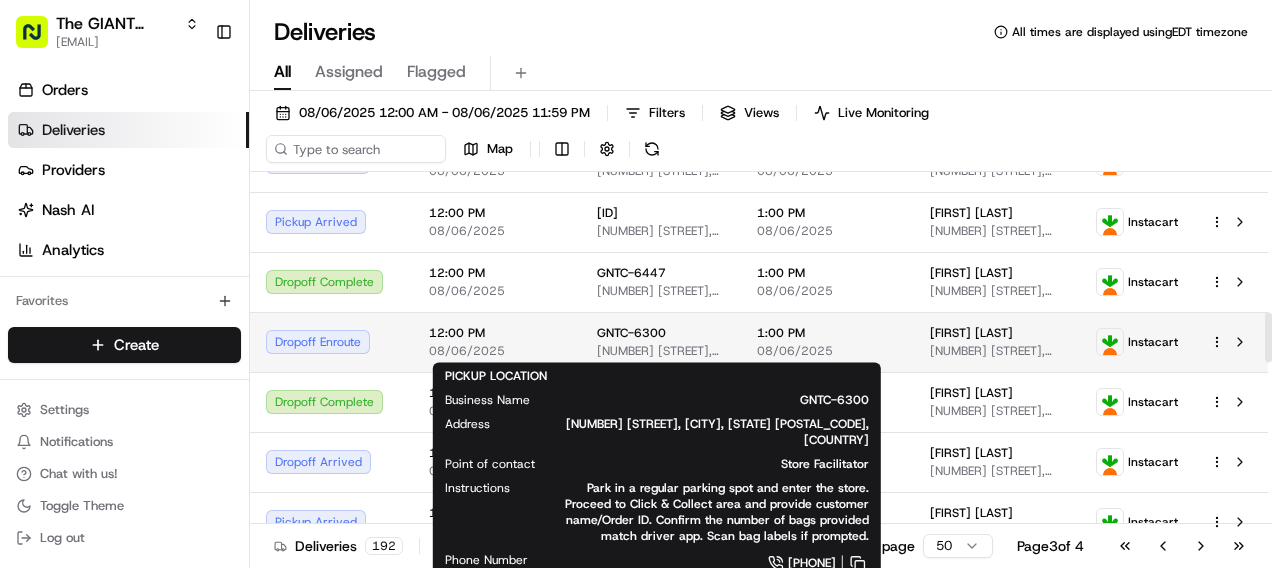 click on "GNTC-6300" at bounding box center [661, 333] 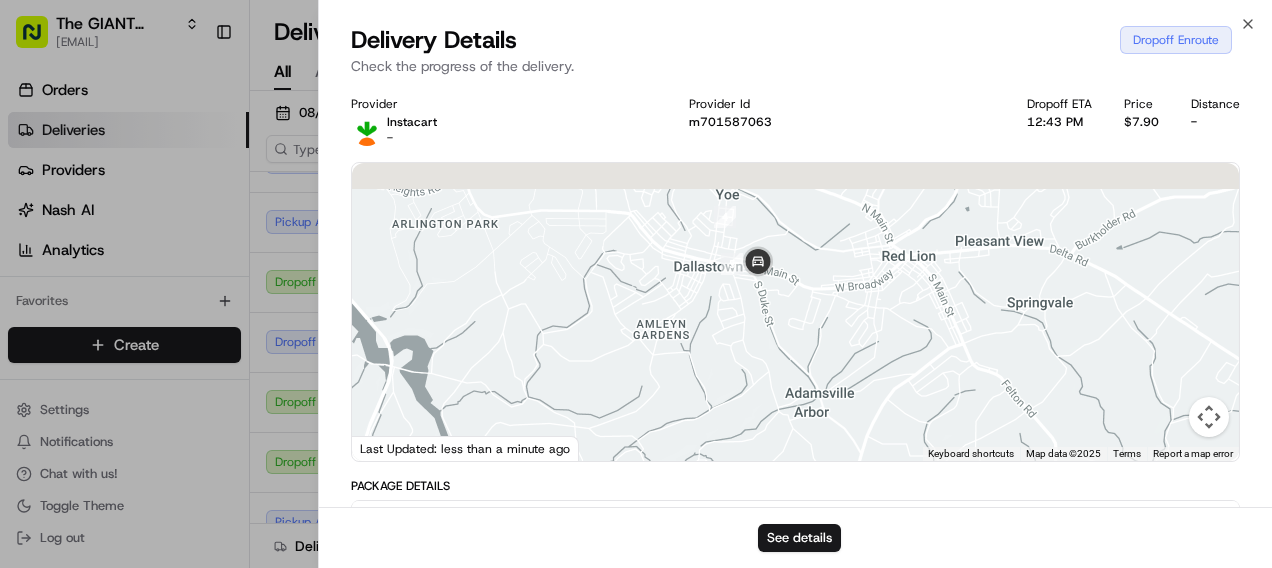 drag, startPoint x: 828, startPoint y: 242, endPoint x: 826, endPoint y: 350, distance: 108.01852 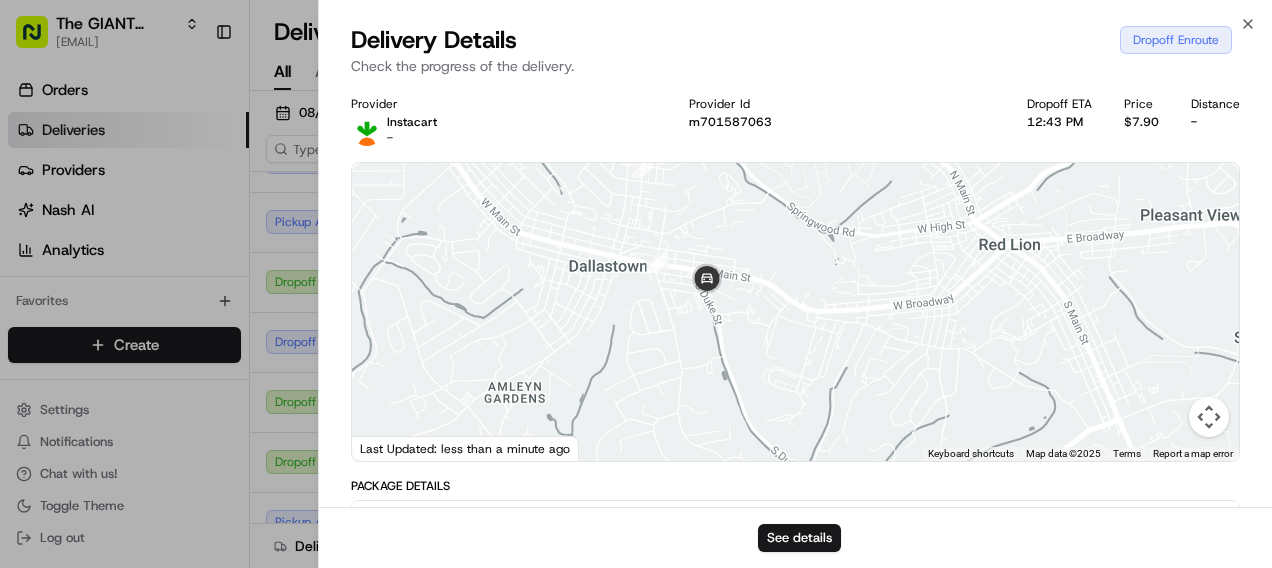 drag, startPoint x: 780, startPoint y: 308, endPoint x: 785, endPoint y: 321, distance: 13.928389 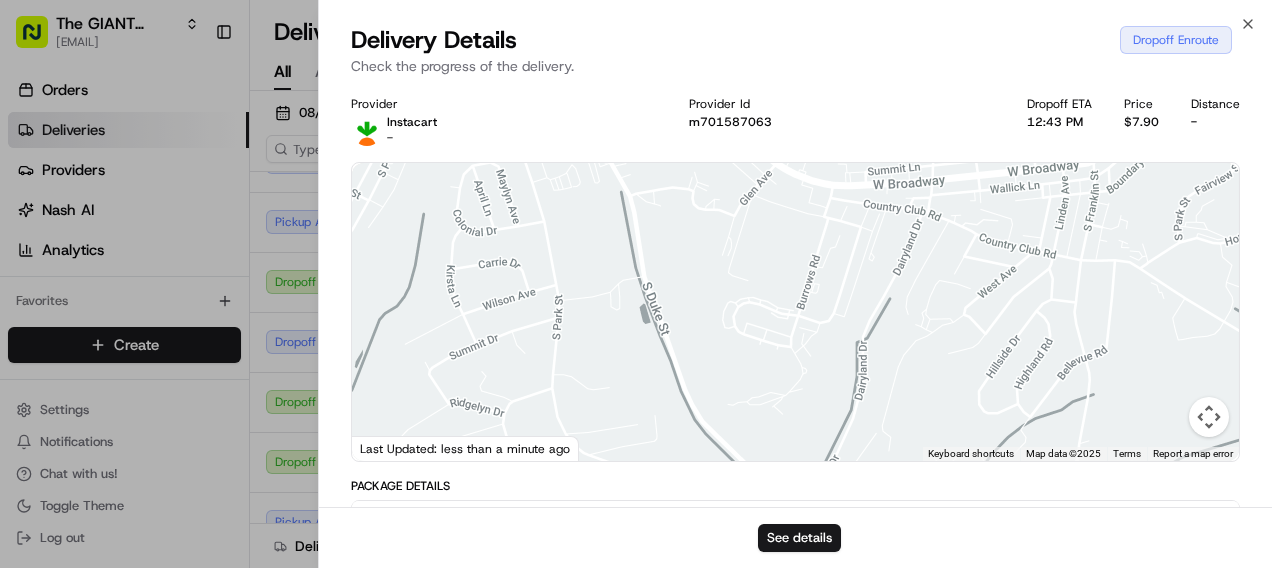 drag, startPoint x: 779, startPoint y: 315, endPoint x: 757, endPoint y: 165, distance: 151.60475 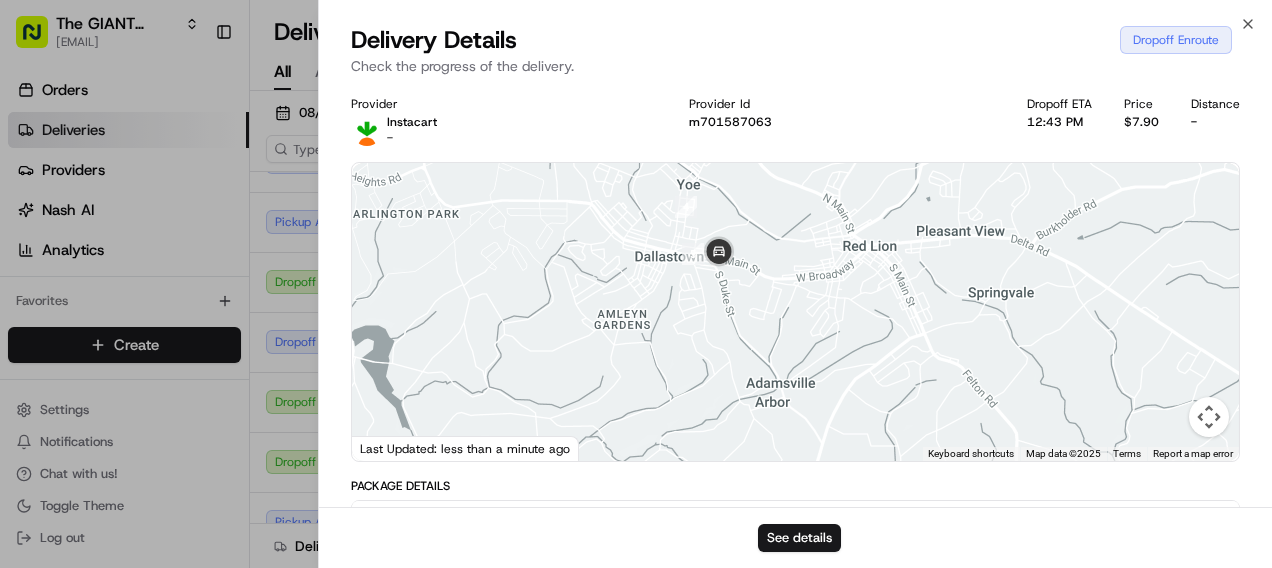 drag, startPoint x: 723, startPoint y: 271, endPoint x: 724, endPoint y: 316, distance: 45.01111 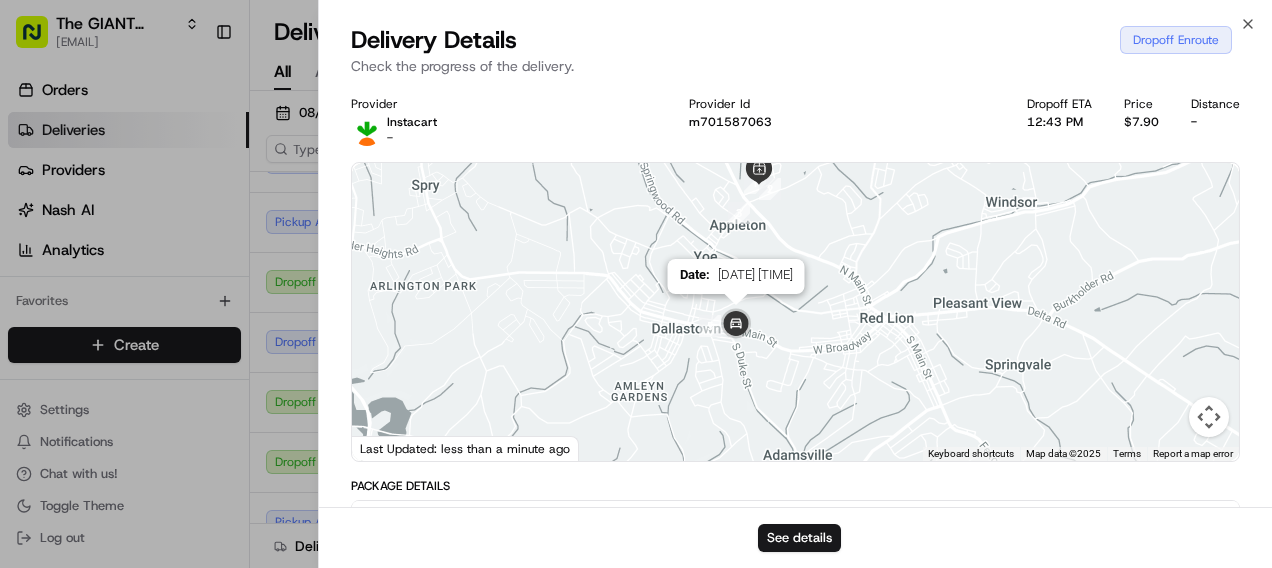 drag, startPoint x: 722, startPoint y: 249, endPoint x: 739, endPoint y: 320, distance: 73.00685 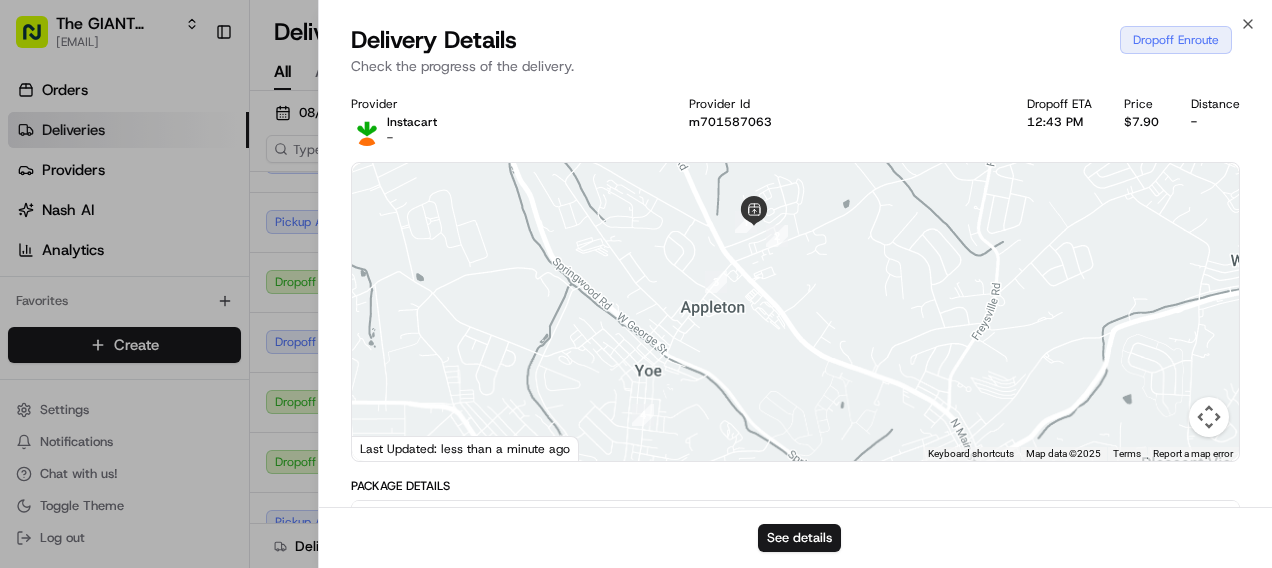 drag, startPoint x: 781, startPoint y: 252, endPoint x: 792, endPoint y: 423, distance: 171.35344 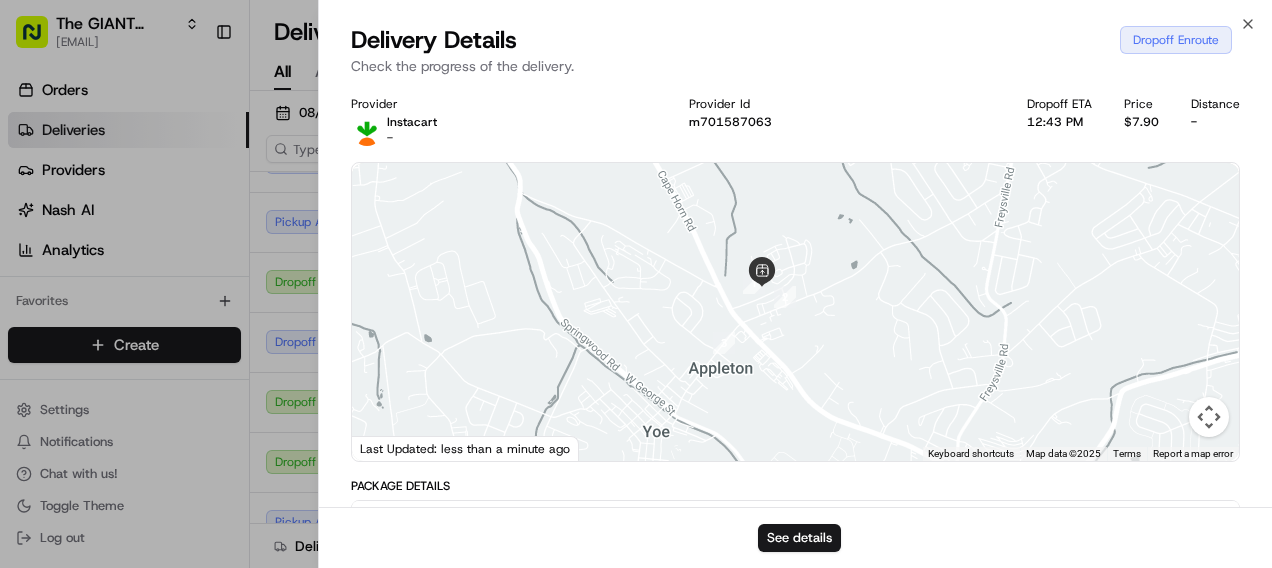 click at bounding box center [754, 283] 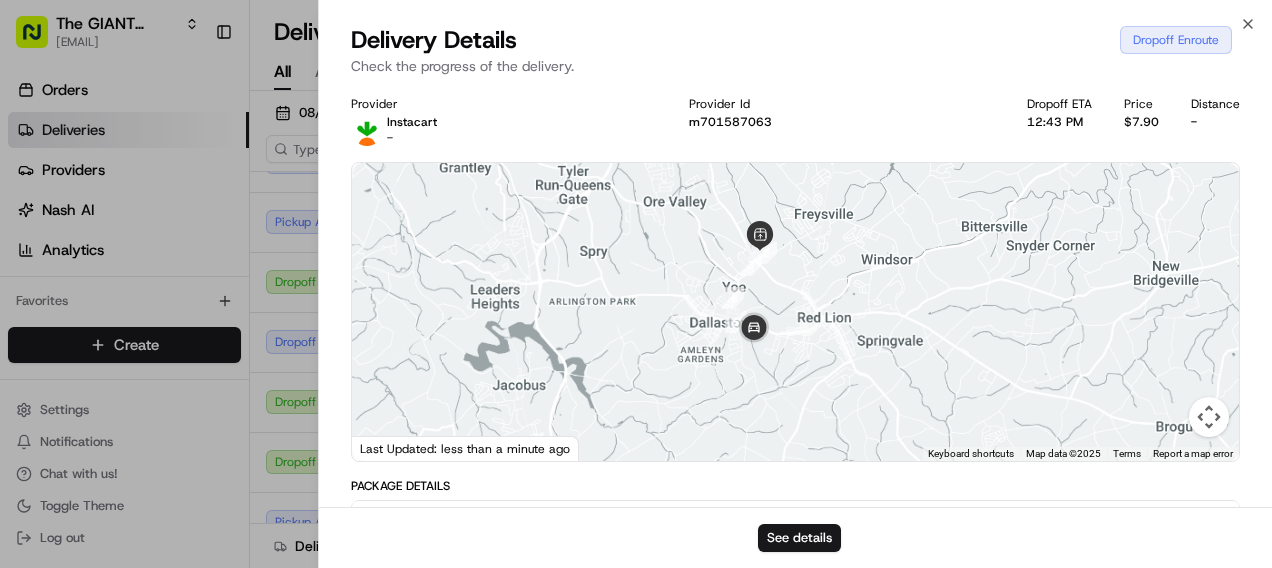drag, startPoint x: 824, startPoint y: 360, endPoint x: 831, endPoint y: 221, distance: 139.17615 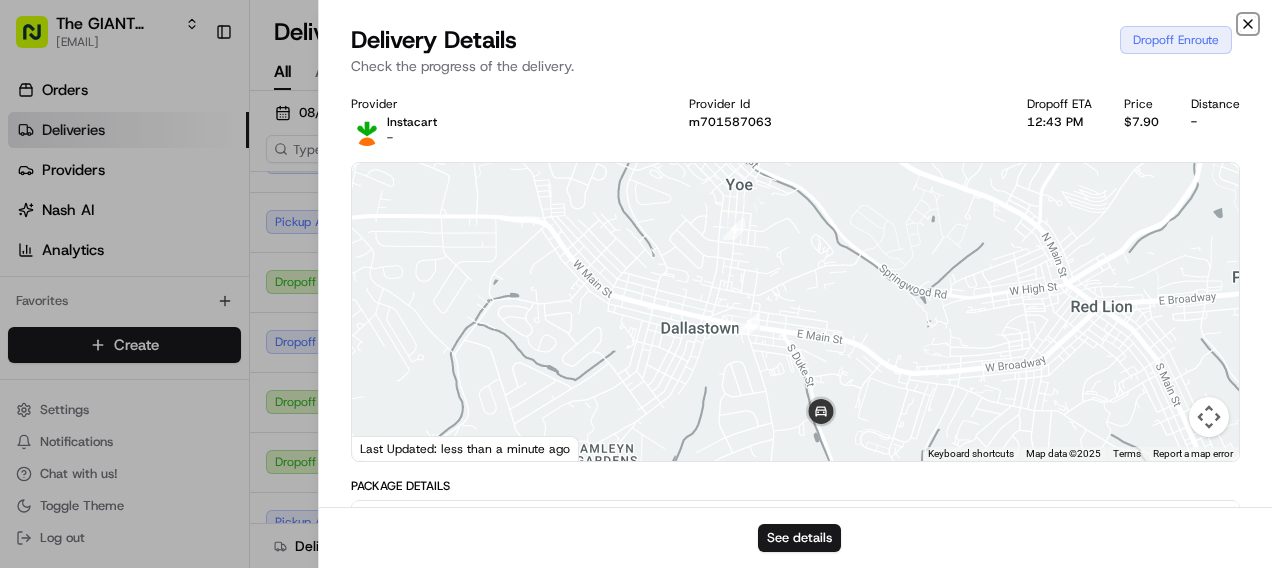click 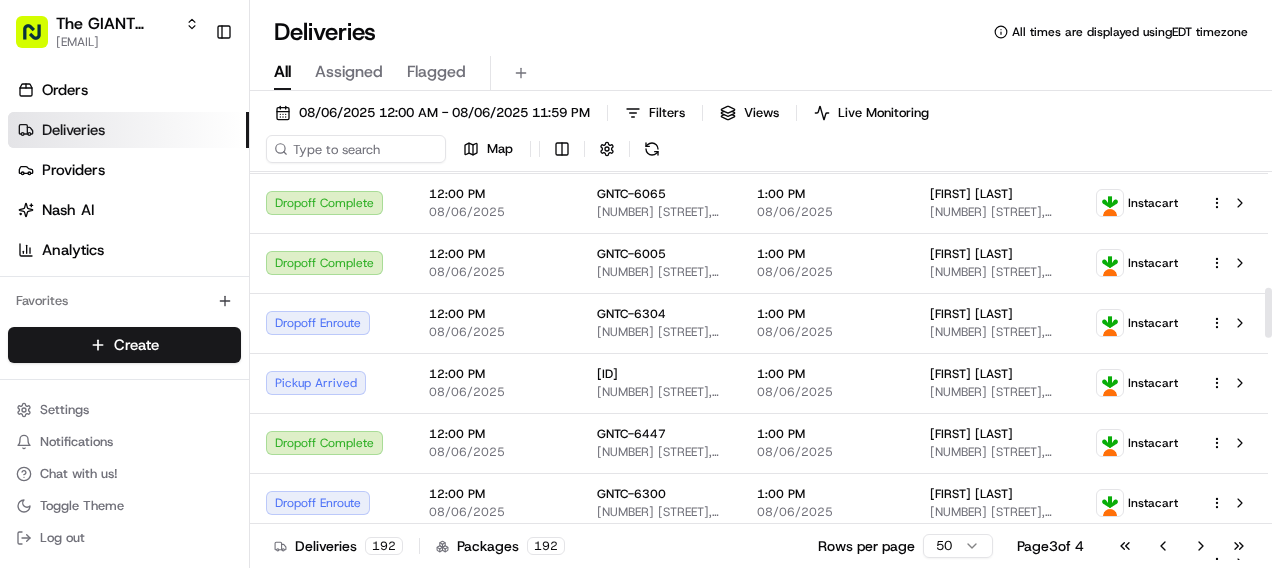 scroll, scrollTop: 1000, scrollLeft: 0, axis: vertical 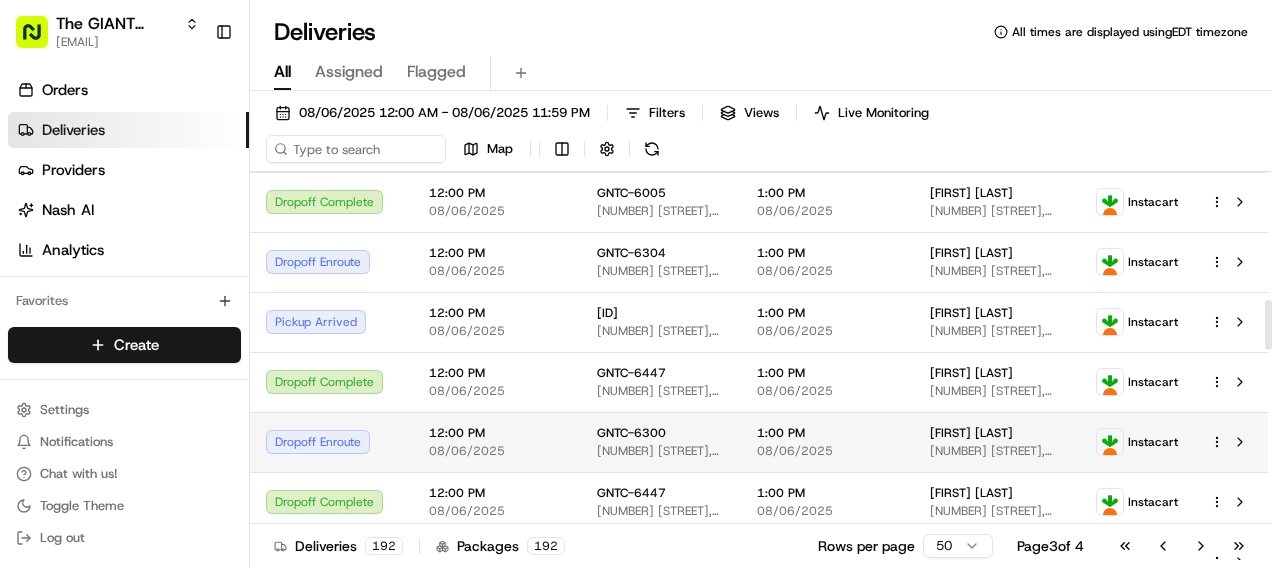 click on "[NUMBER] [STREET], [CITY], [STATE], [COUNTRY]" at bounding box center (997, 451) 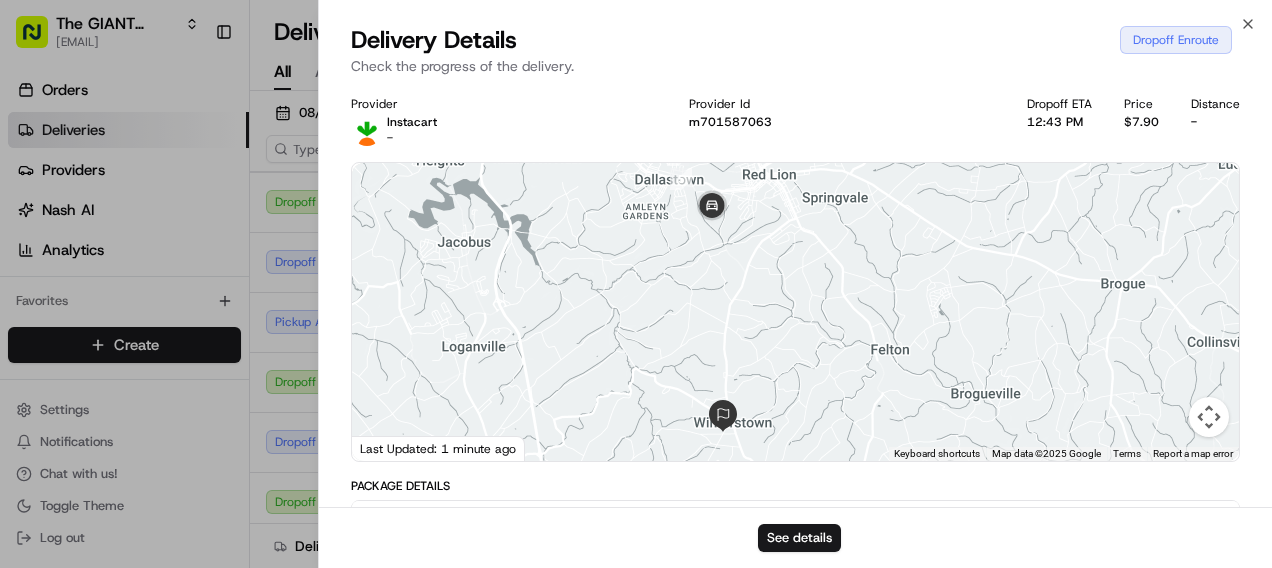drag, startPoint x: 764, startPoint y: 332, endPoint x: 768, endPoint y: 307, distance: 25.317978 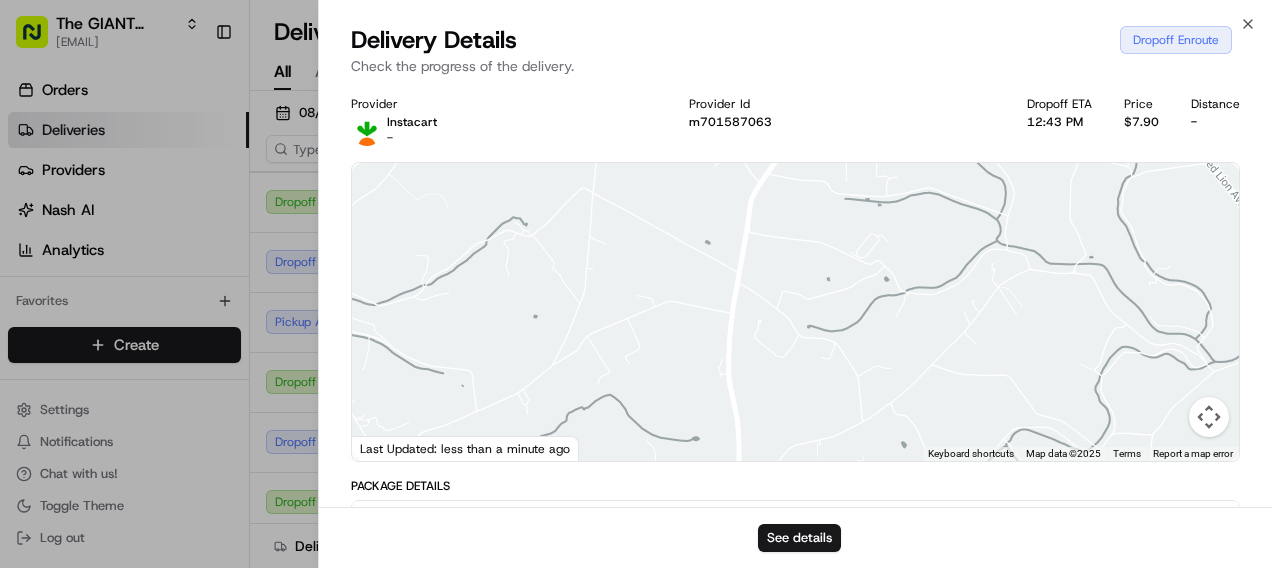 drag, startPoint x: 816, startPoint y: 240, endPoint x: 800, endPoint y: 401, distance: 161.79308 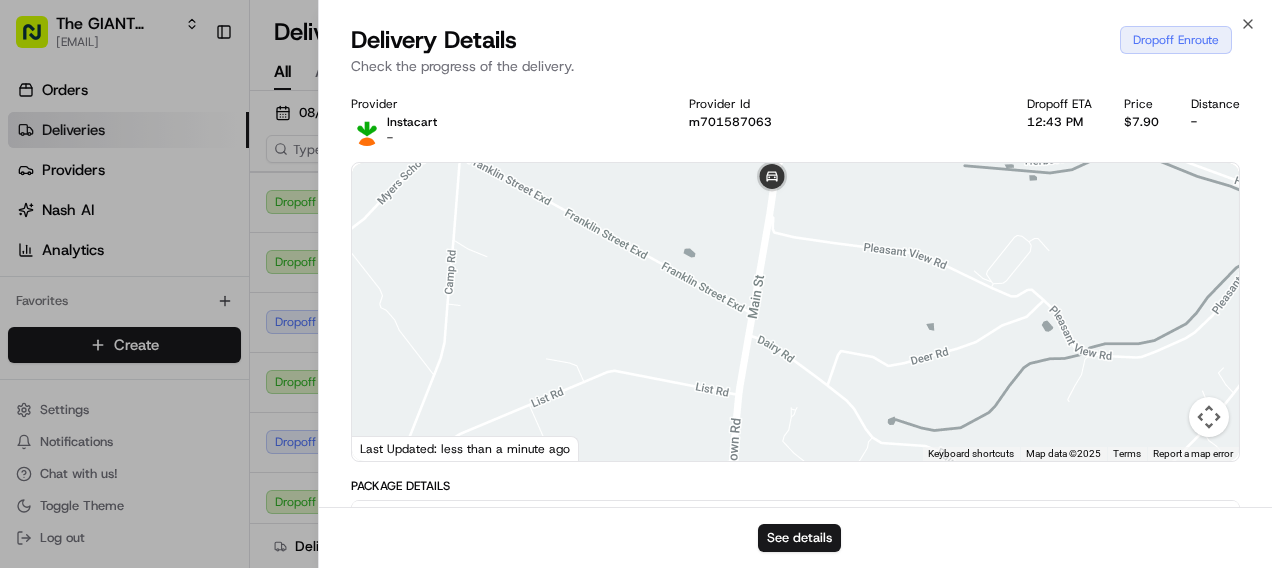 drag, startPoint x: 755, startPoint y: 372, endPoint x: 756, endPoint y: 188, distance: 184.00272 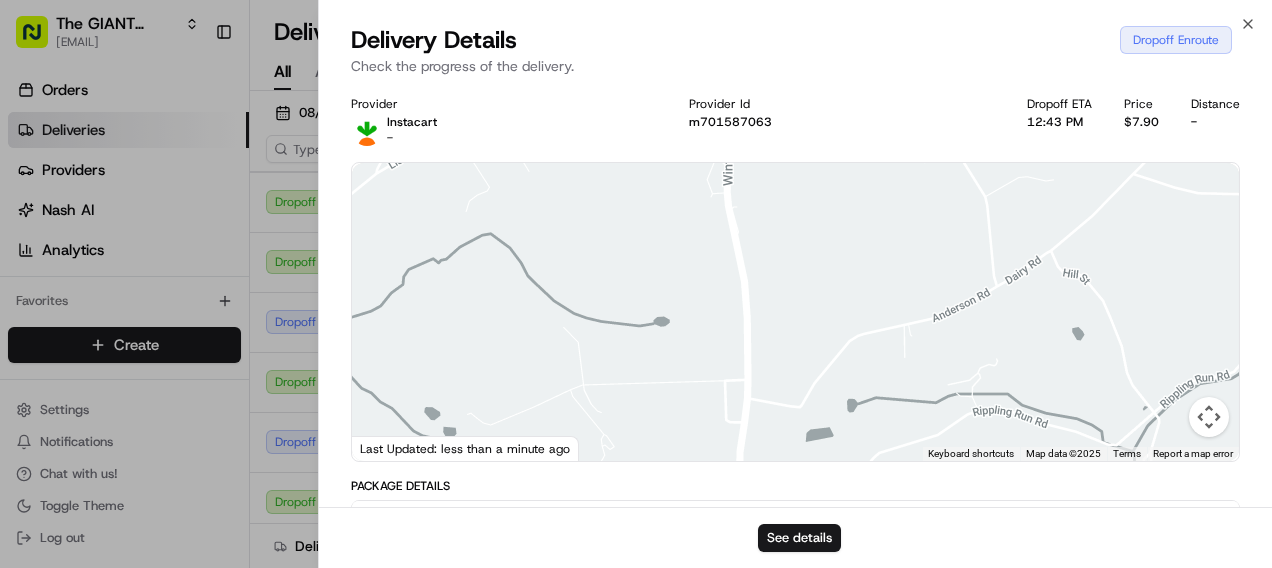 drag, startPoint x: 759, startPoint y: 216, endPoint x: 756, endPoint y: 171, distance: 45.099888 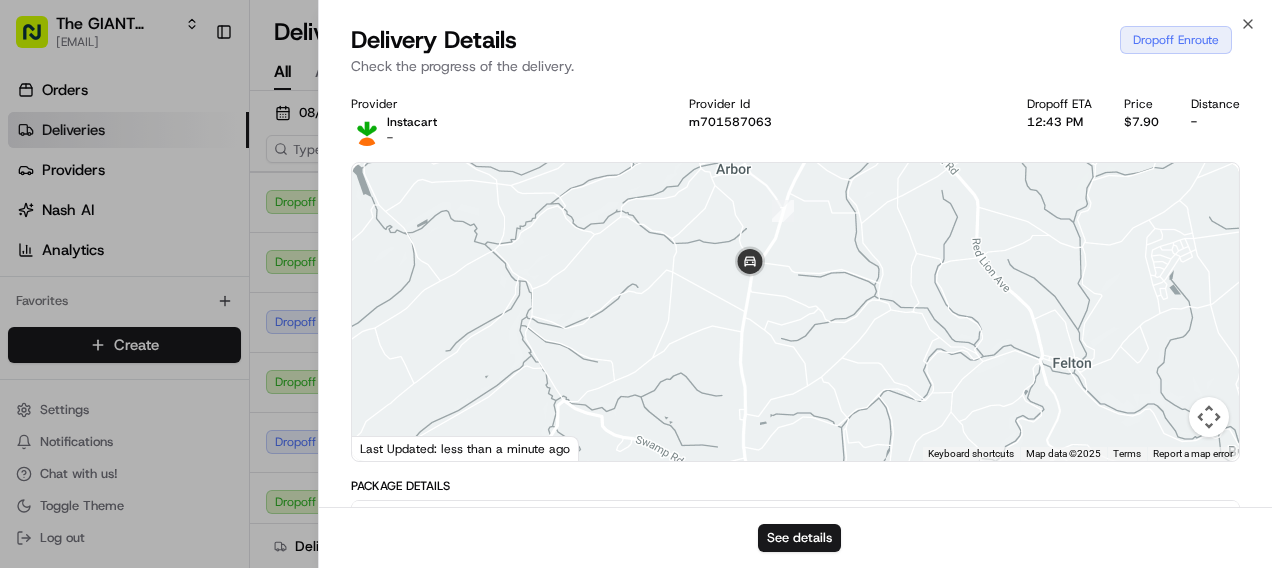 drag, startPoint x: 790, startPoint y: 226, endPoint x: 802, endPoint y: 355, distance: 129.55693 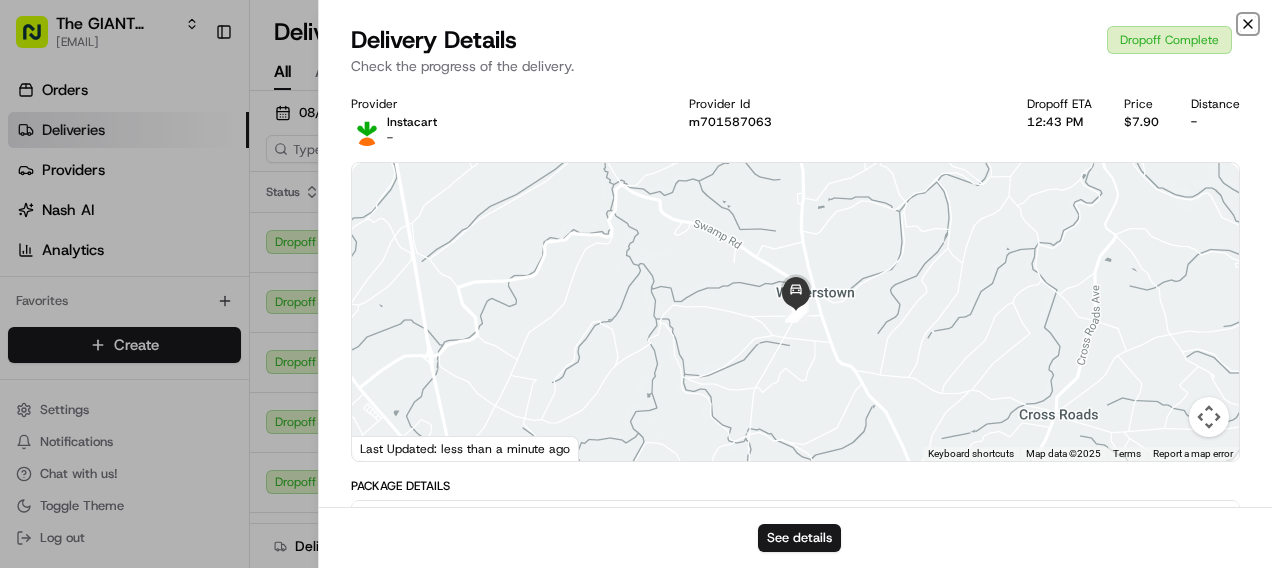 click 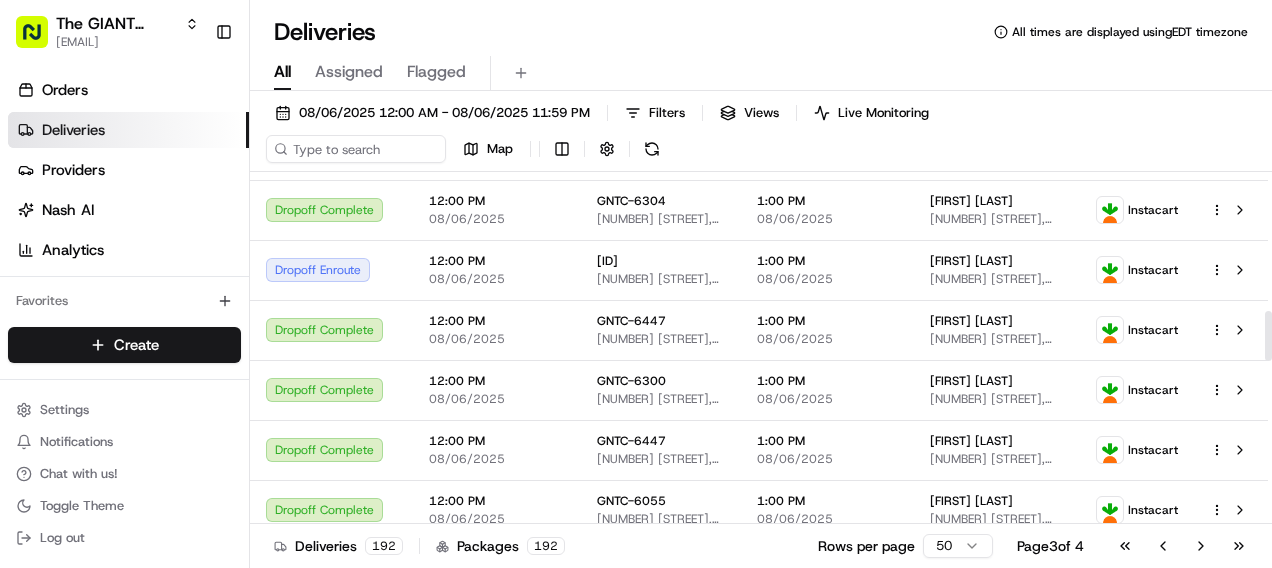 scroll, scrollTop: 1100, scrollLeft: 0, axis: vertical 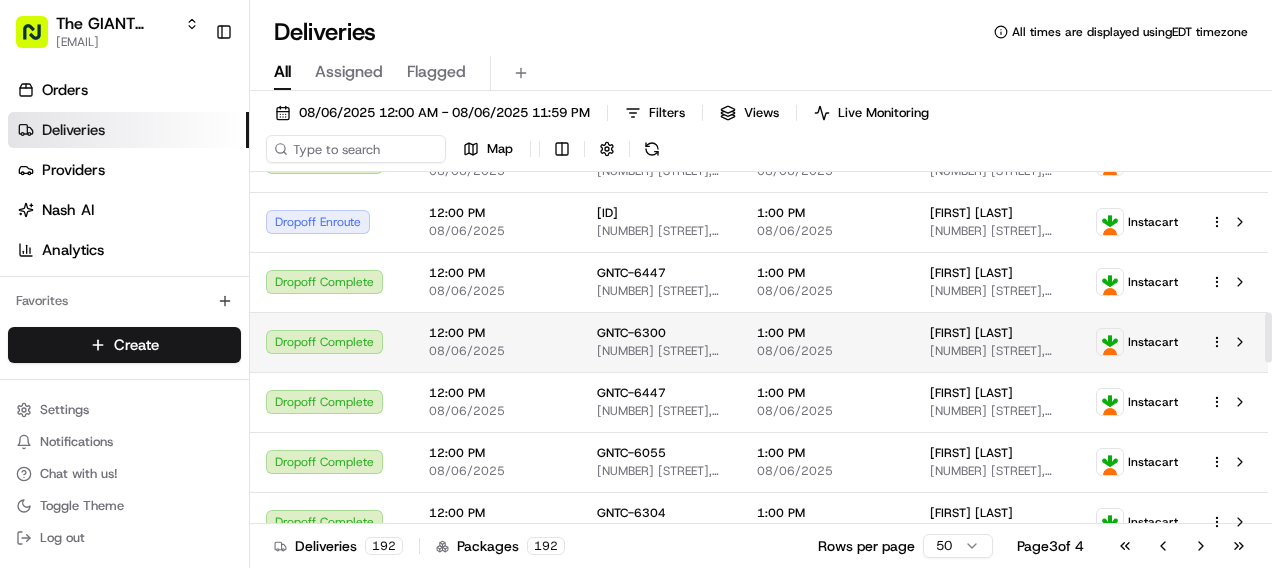 click on "GNTC-6300 [NUMBER] [STREET], [CITY], [STATE], [COUNTRY]" at bounding box center (661, 342) 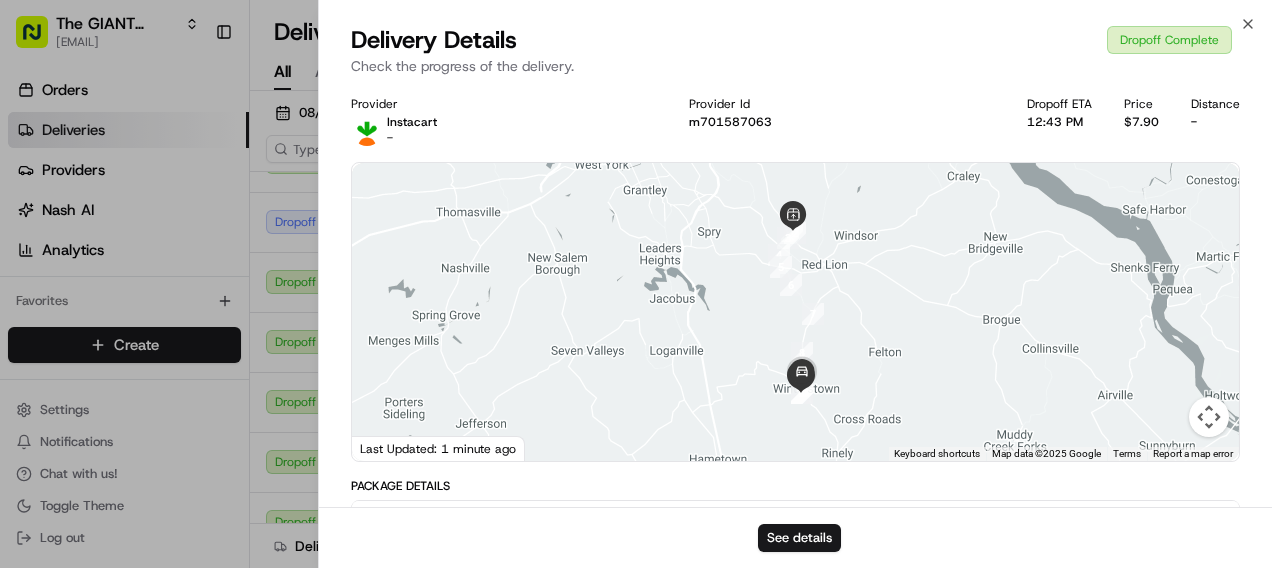 click on "Dropoff Complete" at bounding box center (1169, 40) 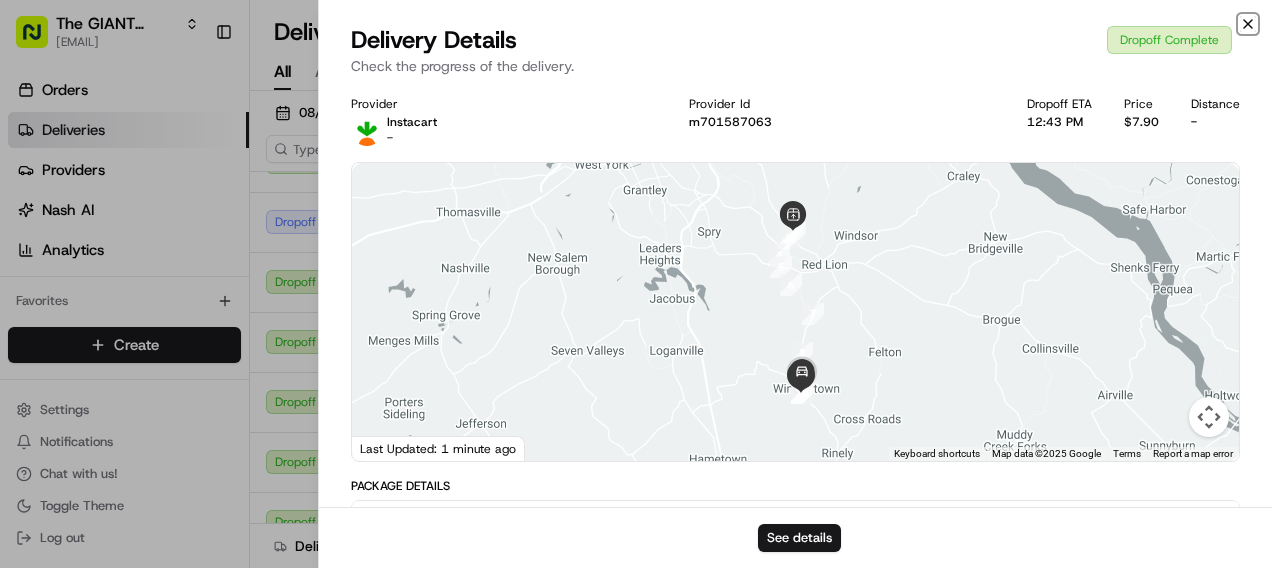 click 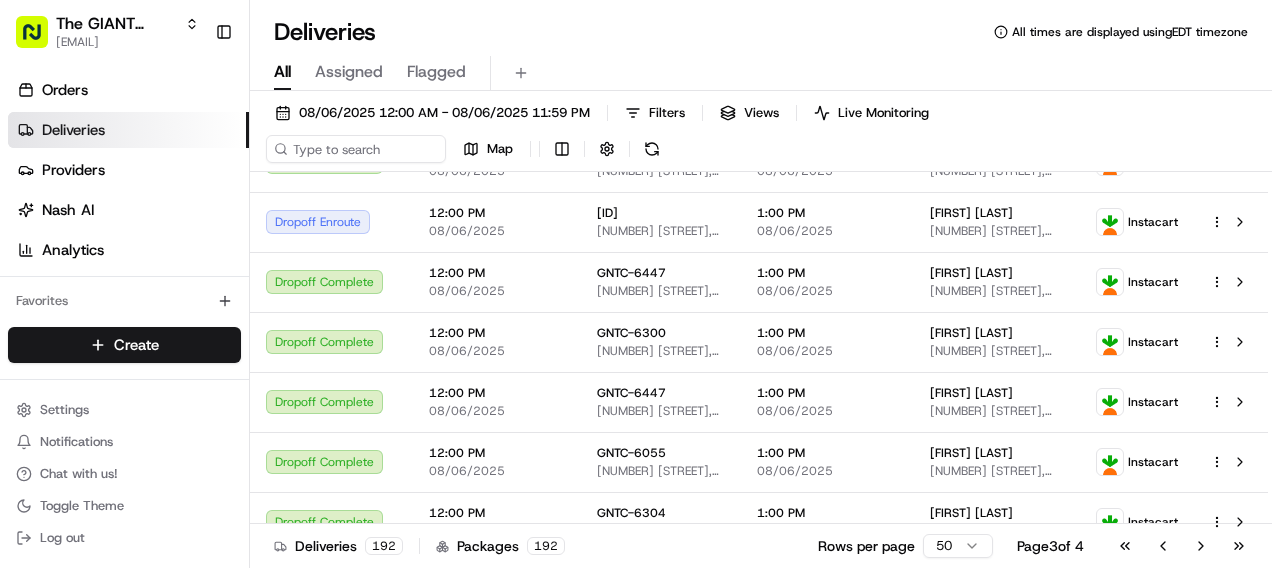 click on "All times are displayed using  EDT   timezone" at bounding box center (1130, 32) 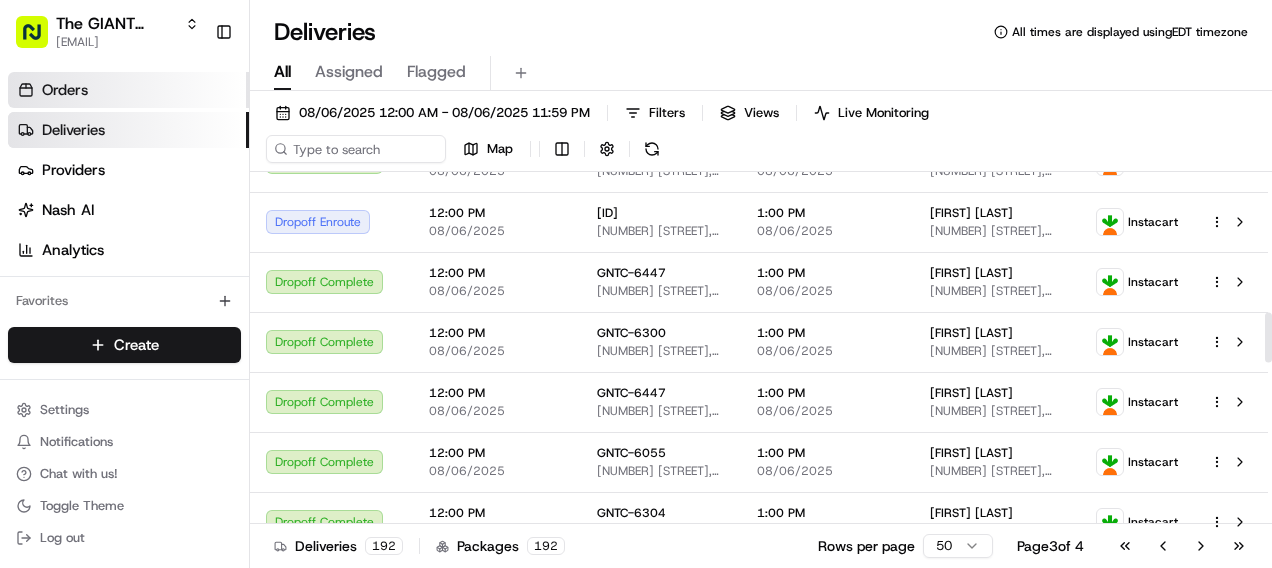 click on "Orders" at bounding box center (128, 90) 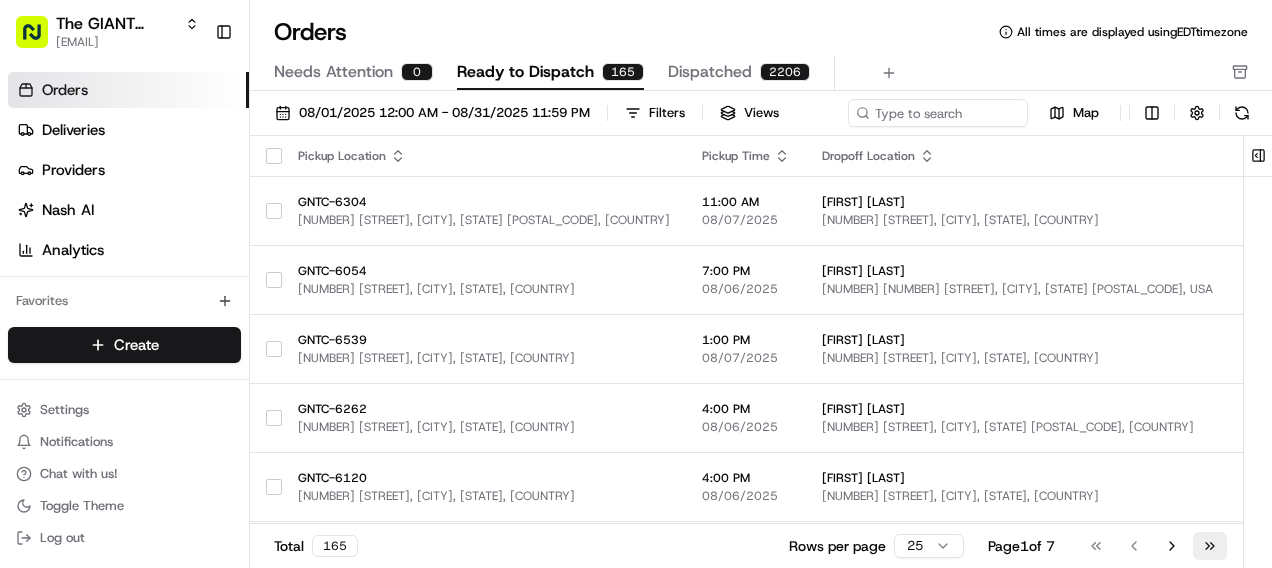 click on "Go to last page" at bounding box center [1210, 546] 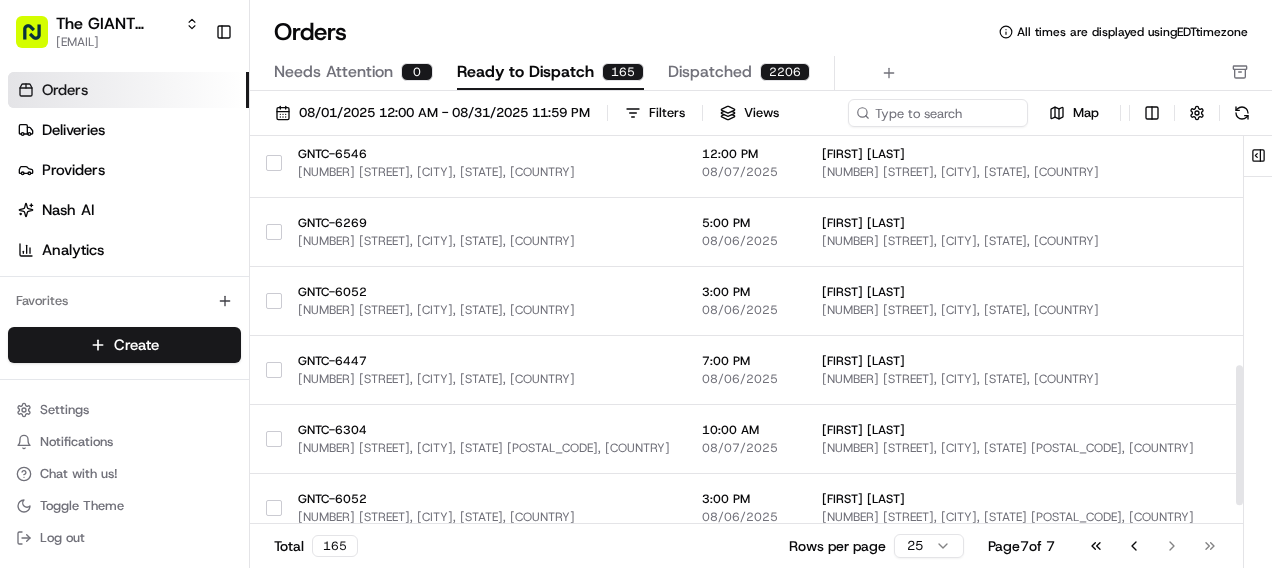 scroll, scrollTop: 683, scrollLeft: 0, axis: vertical 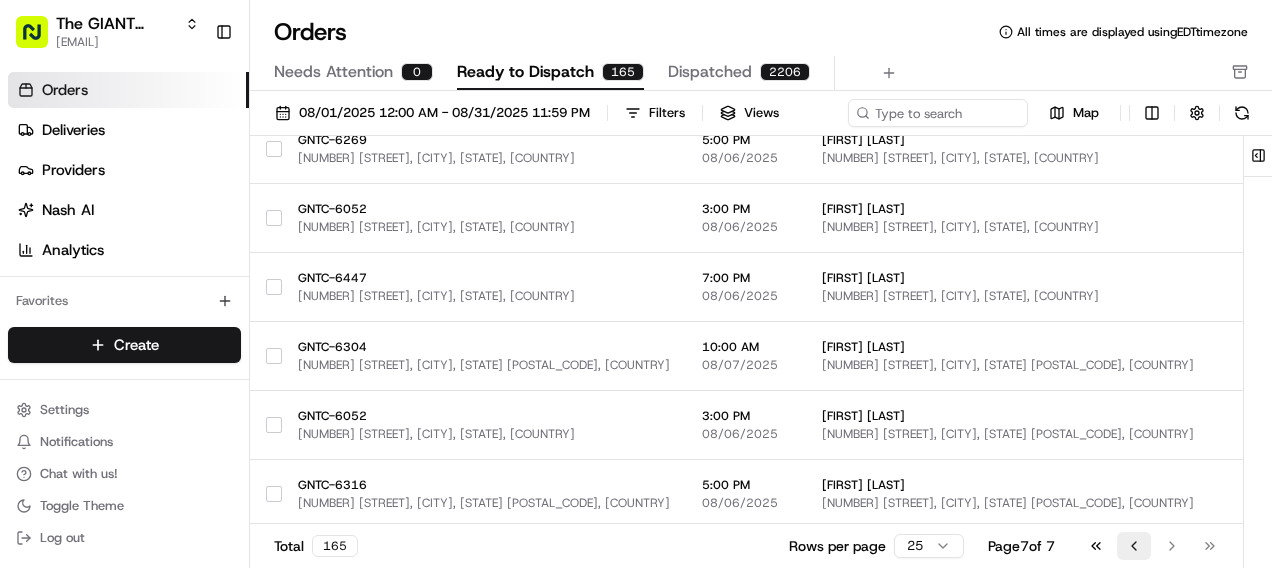 click on "Go to previous page" at bounding box center [1134, 546] 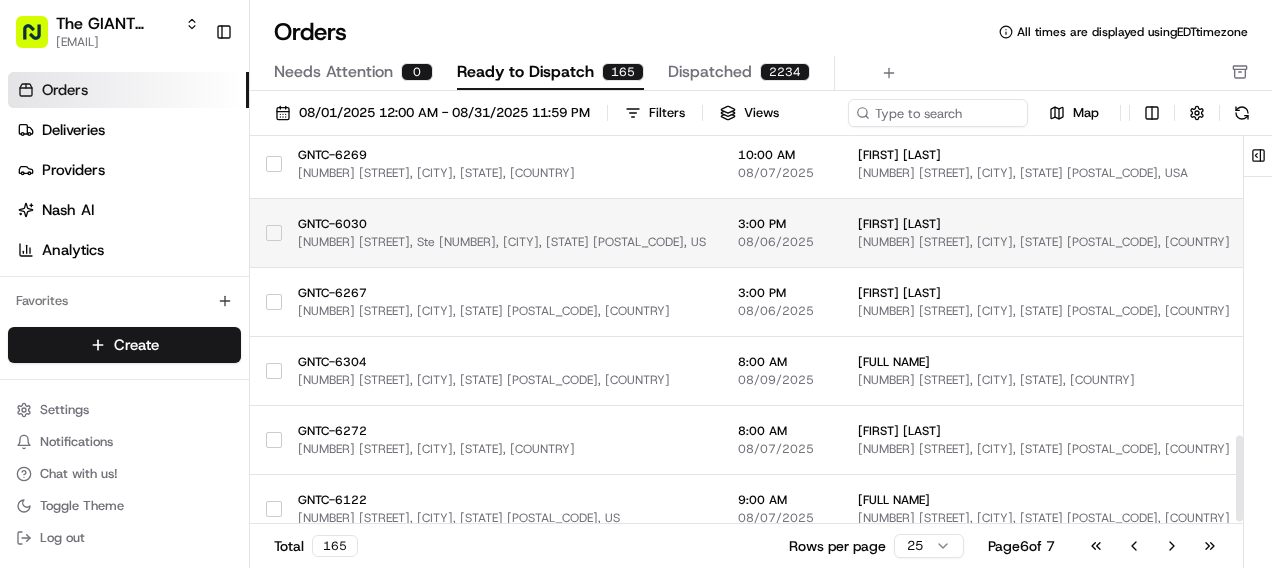 scroll, scrollTop: 1371, scrollLeft: 0, axis: vertical 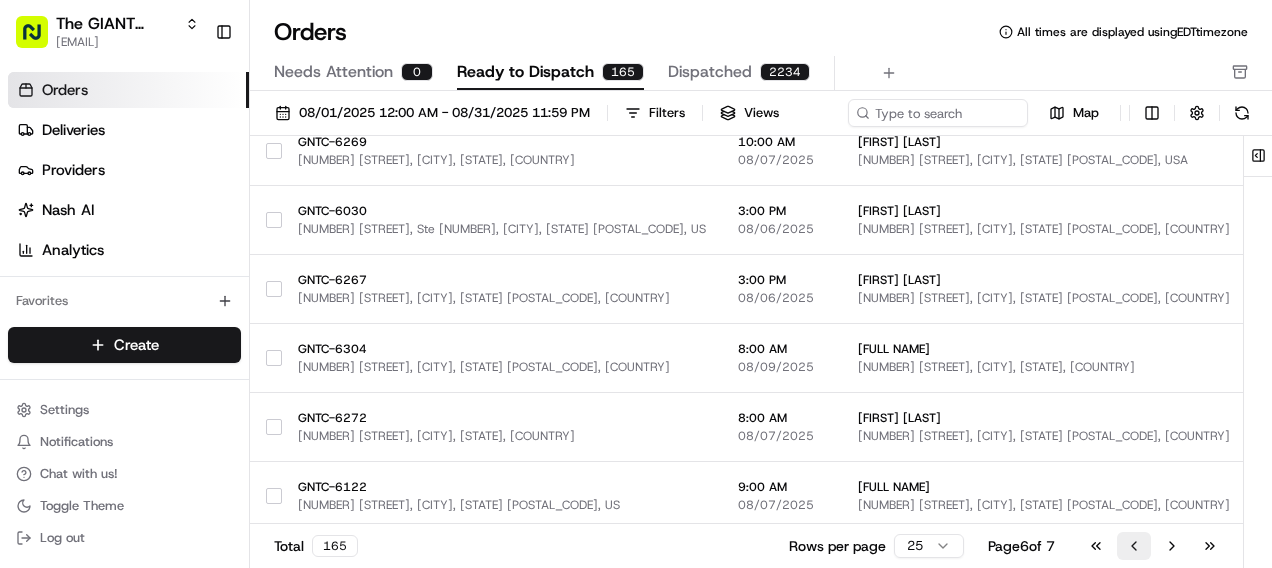 click on "Go to previous page" at bounding box center (1134, 546) 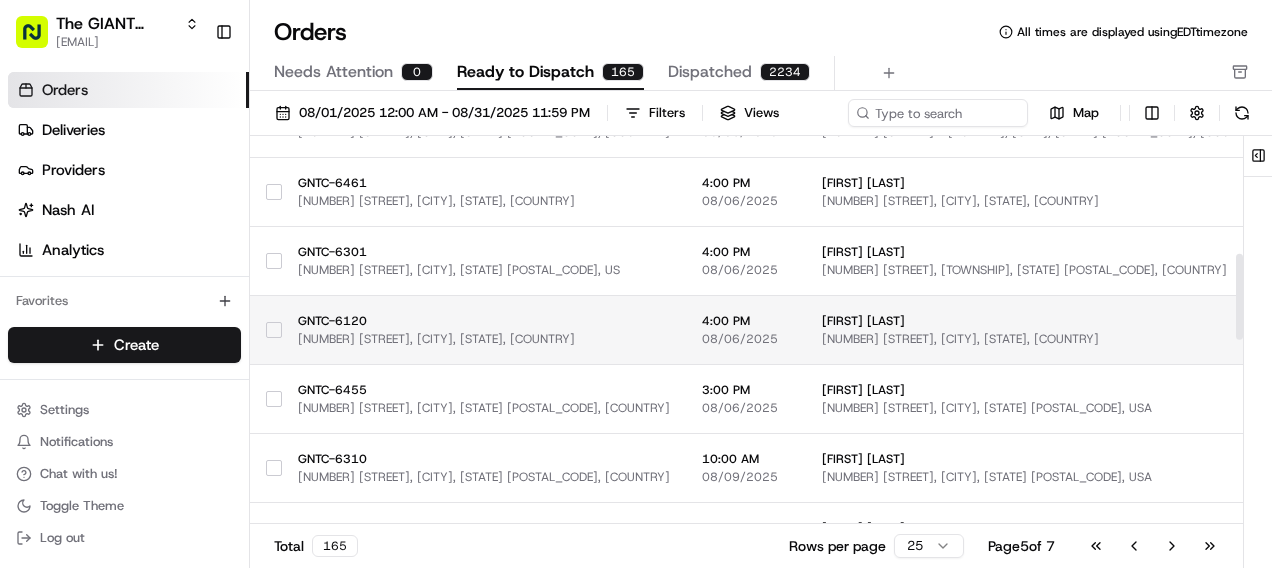 scroll, scrollTop: 471, scrollLeft: 0, axis: vertical 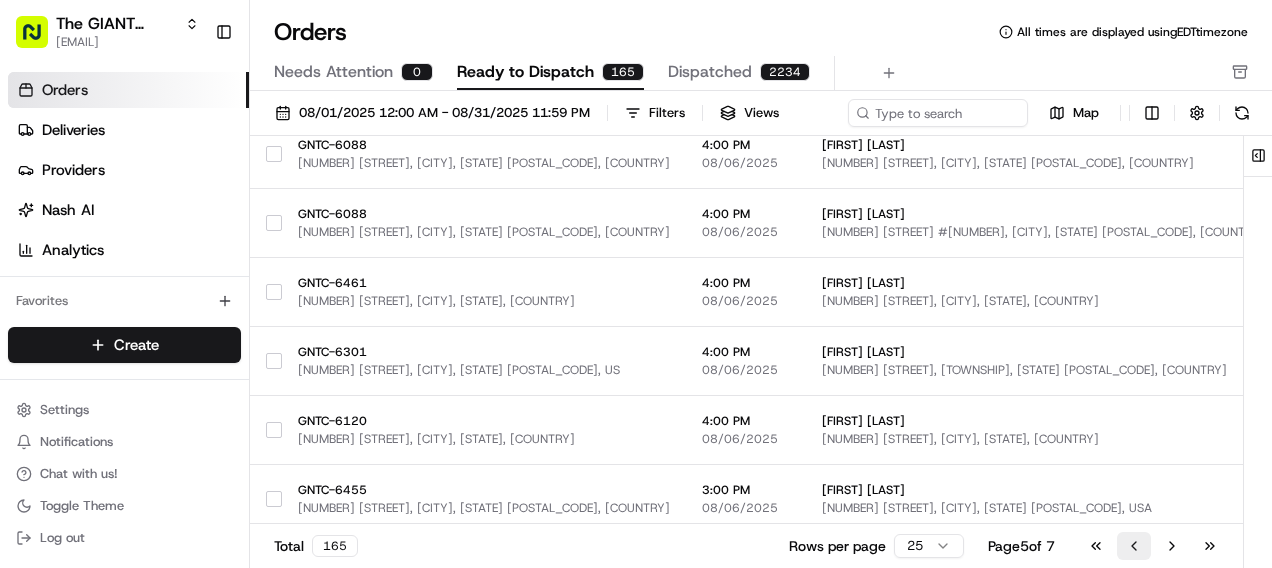 click on "Go to previous page" at bounding box center [1134, 546] 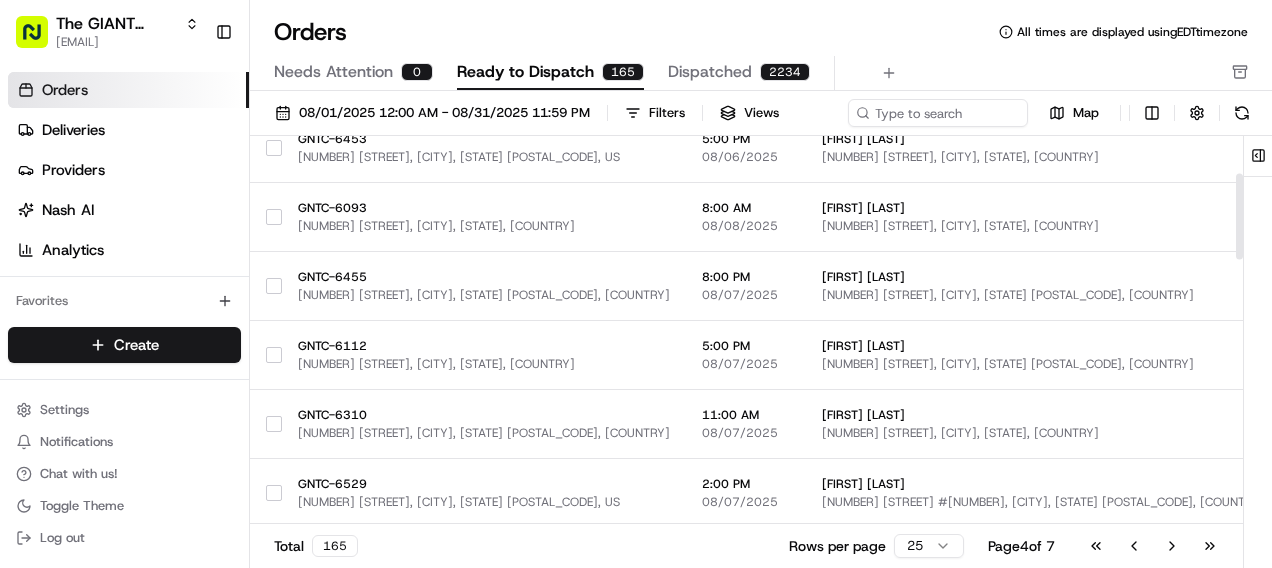 scroll, scrollTop: 0, scrollLeft: 0, axis: both 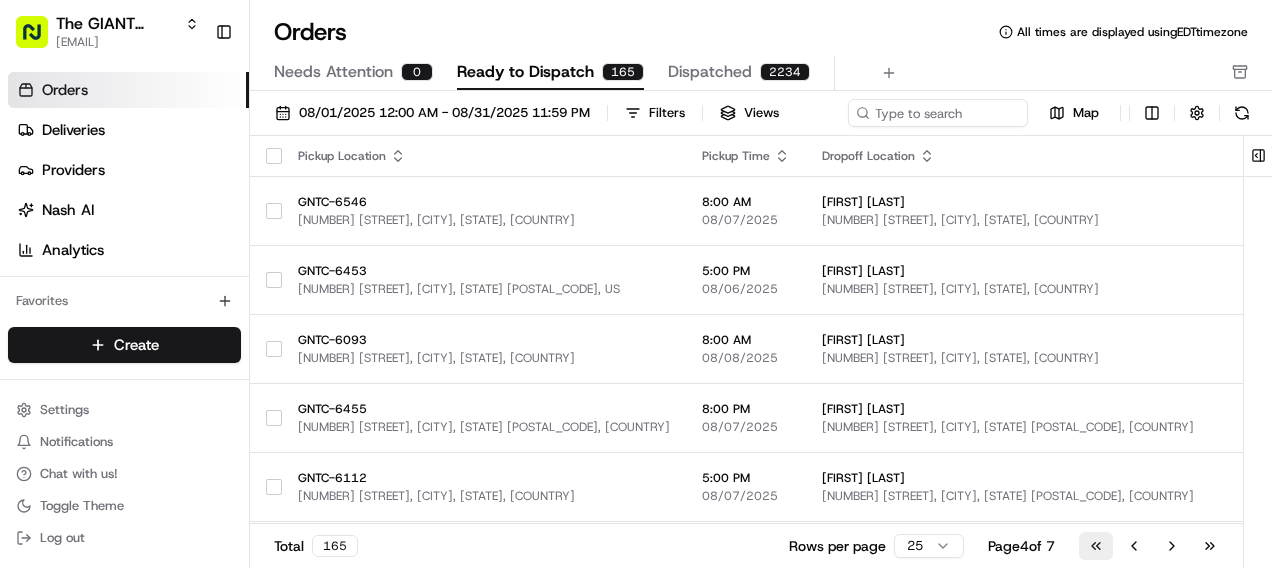 click on "Go to first page" at bounding box center [1096, 546] 